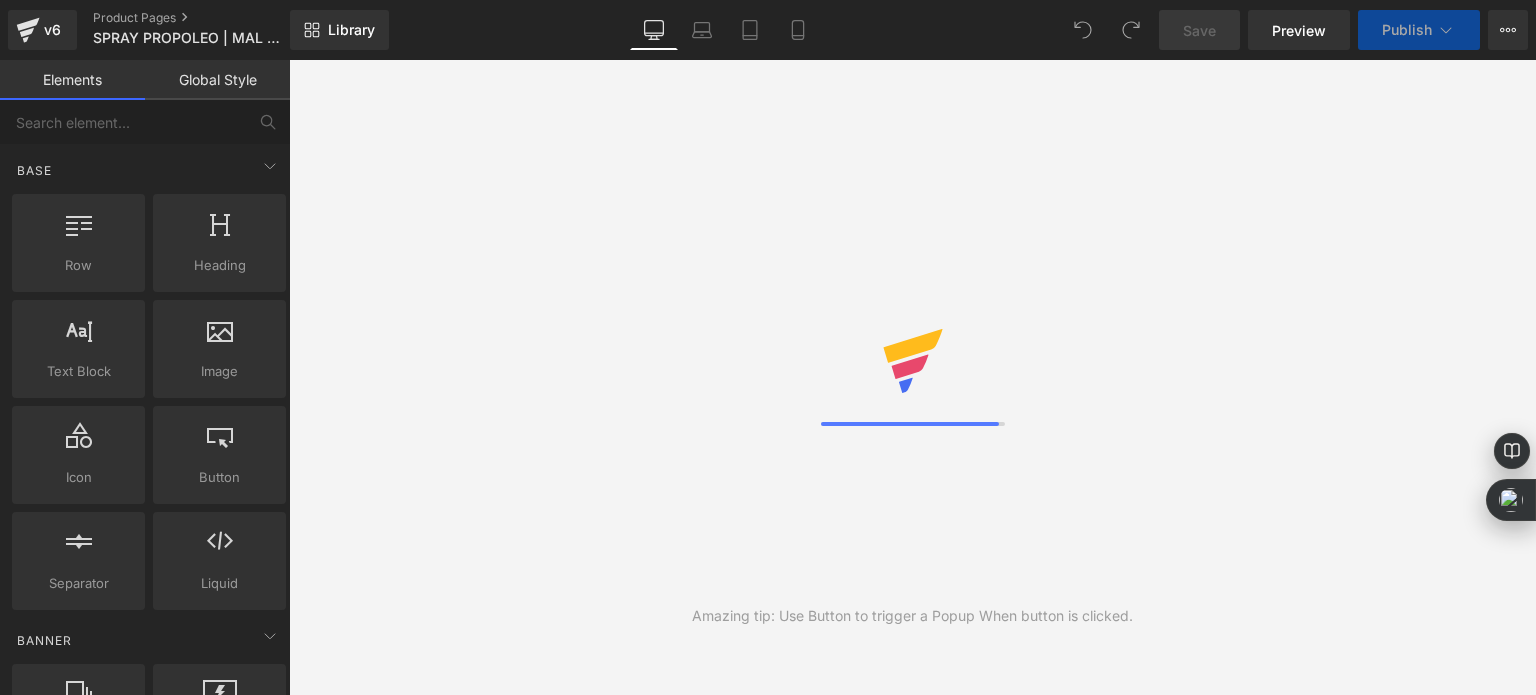scroll, scrollTop: 0, scrollLeft: 0, axis: both 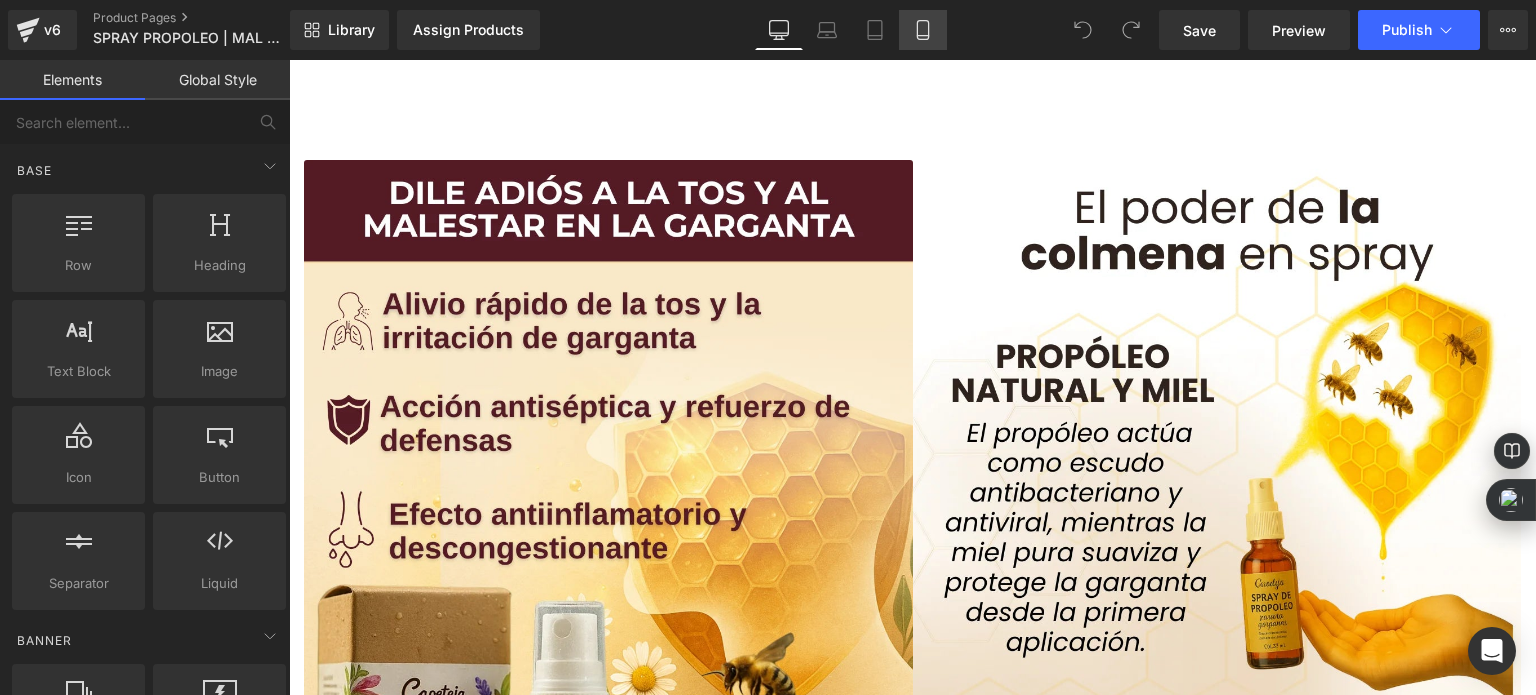 click 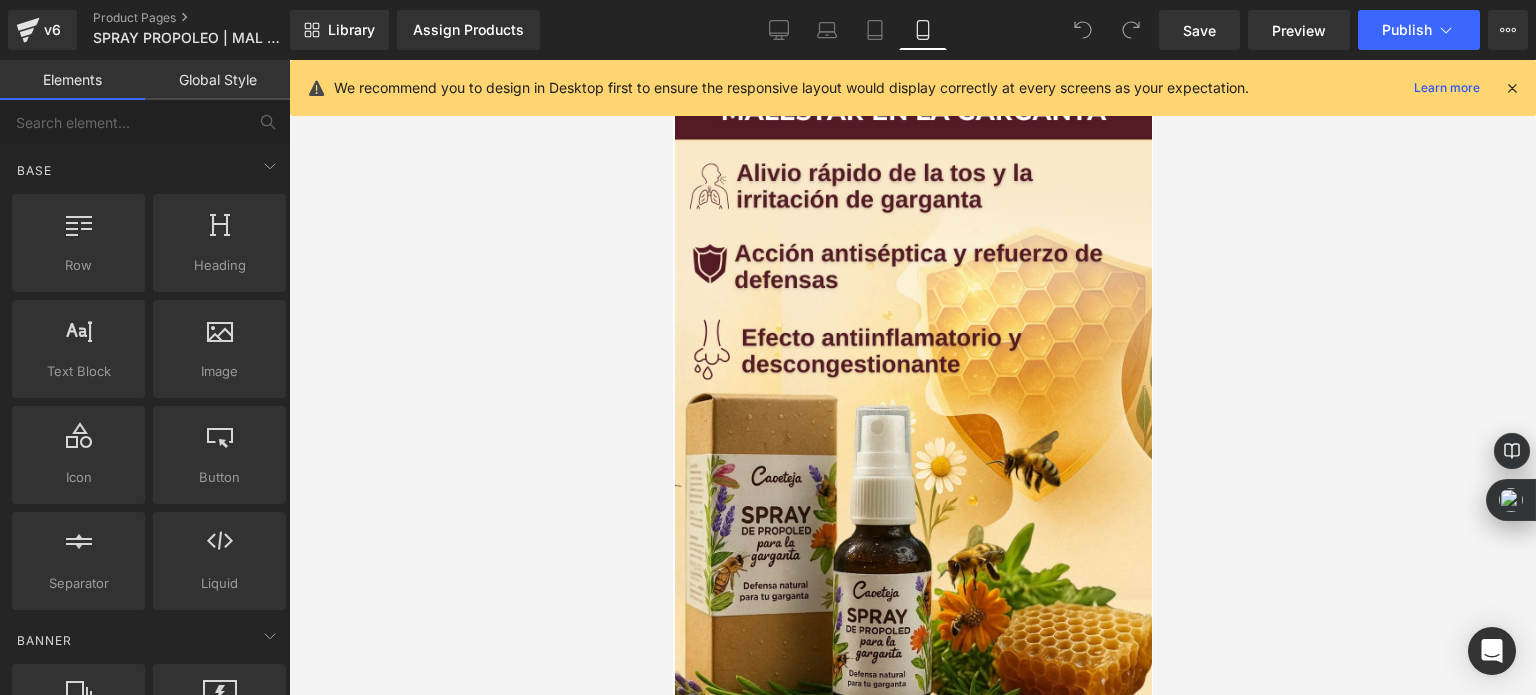 click at bounding box center [1512, 88] 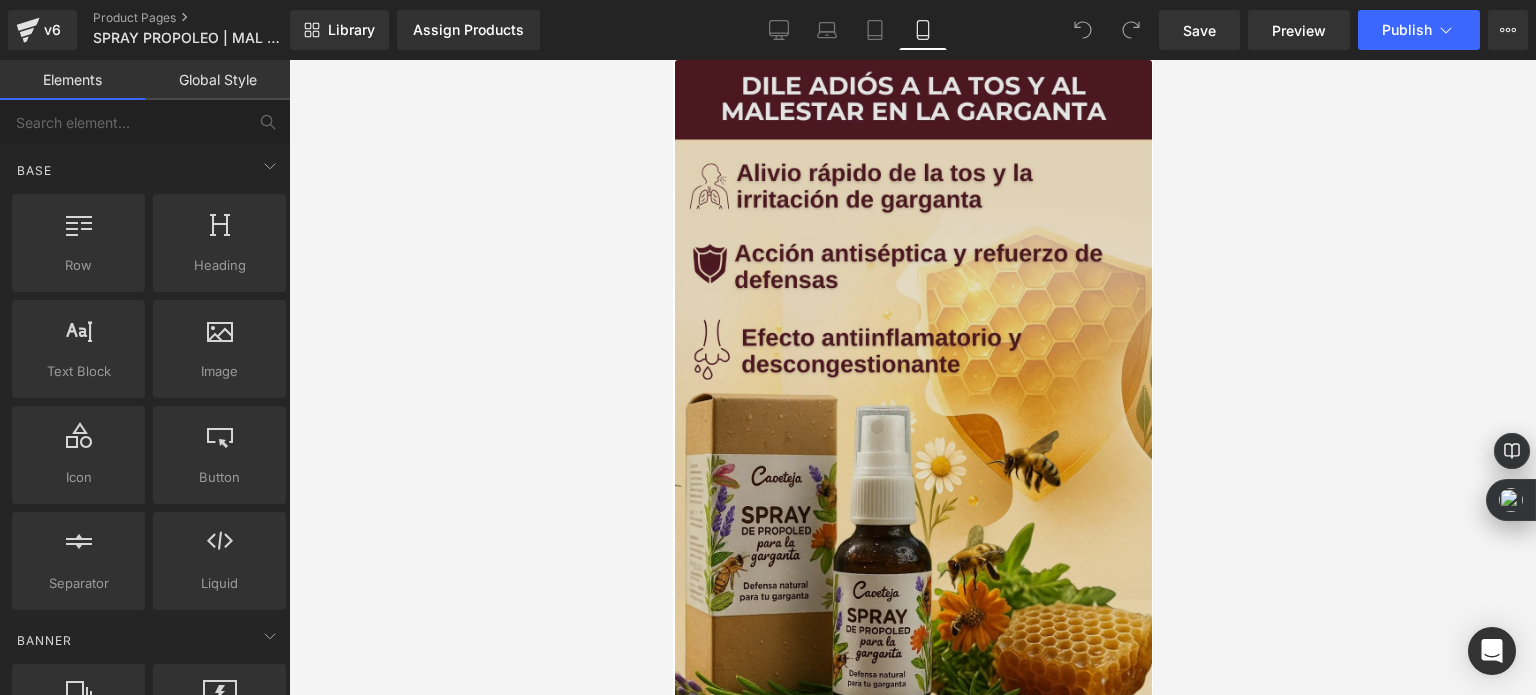click at bounding box center (912, 484) 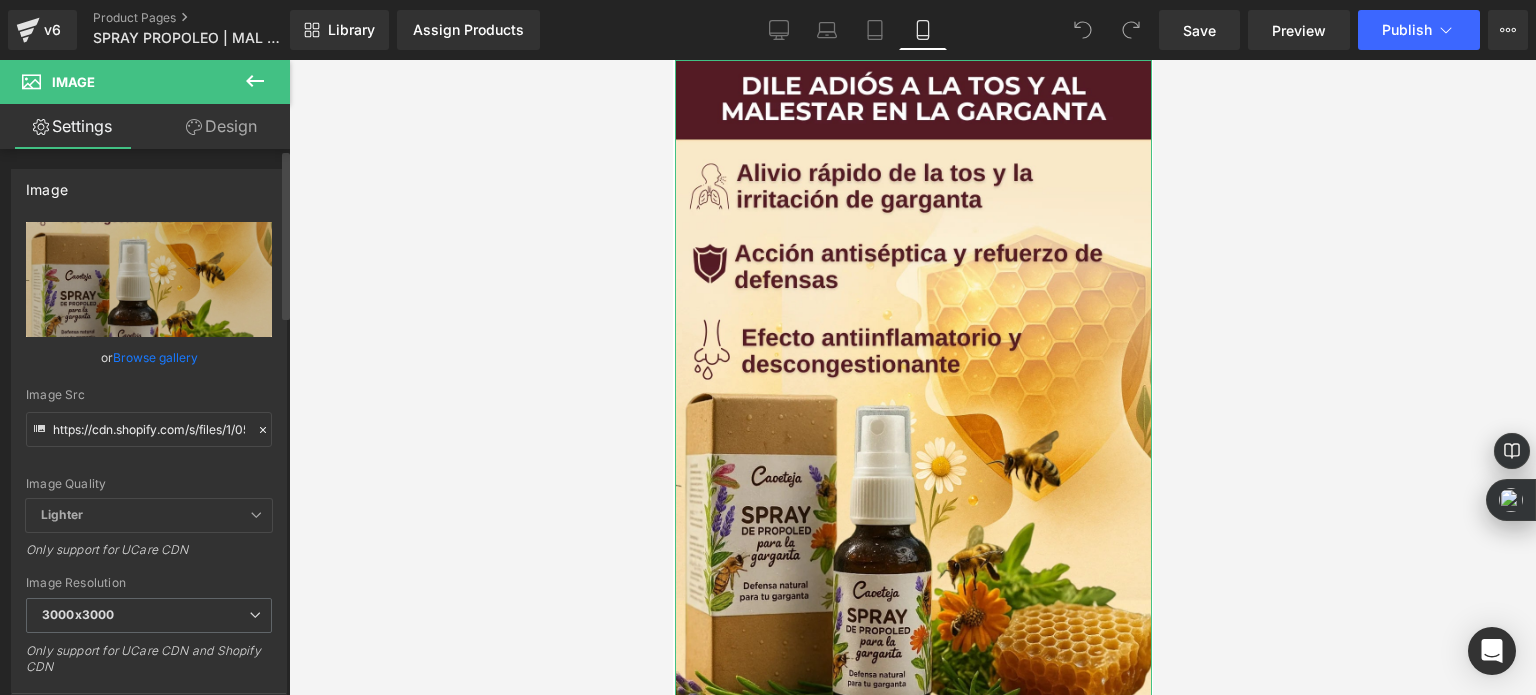 click 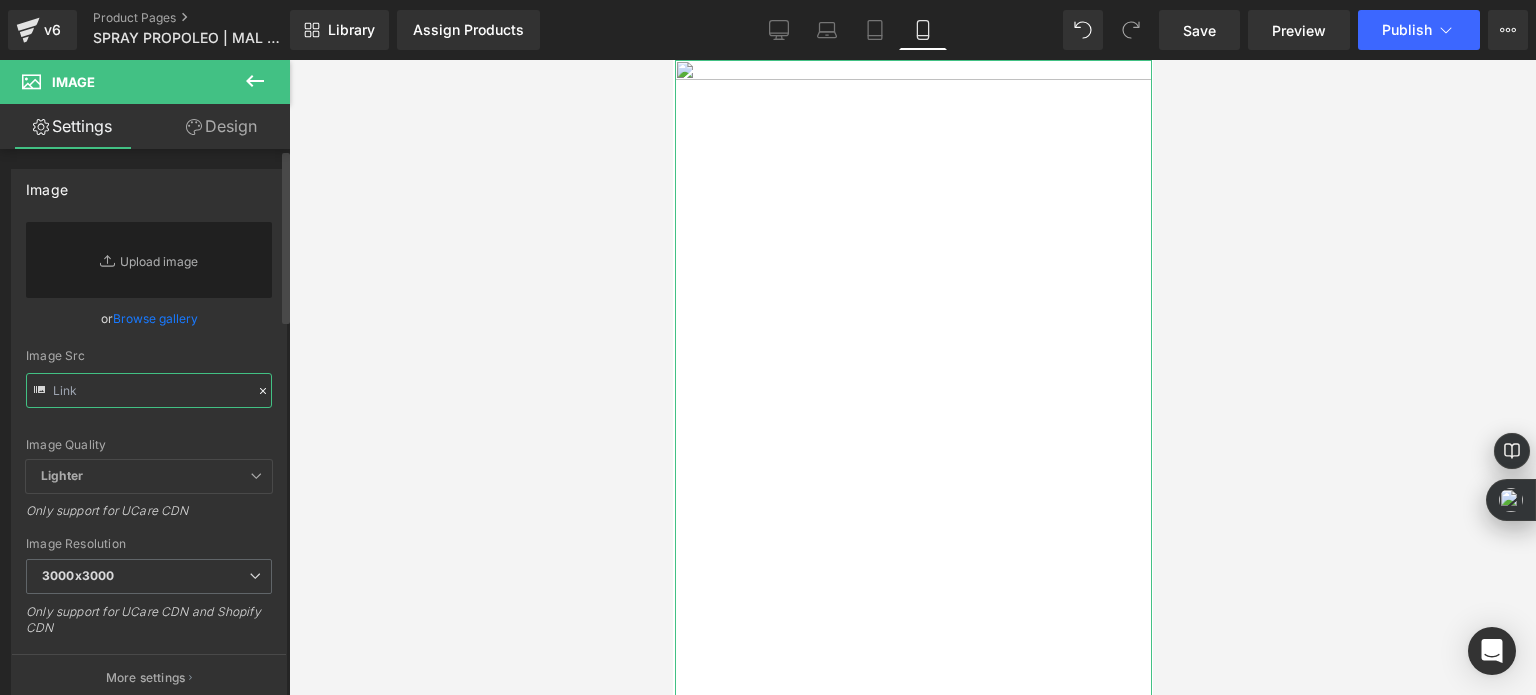 click at bounding box center [149, 390] 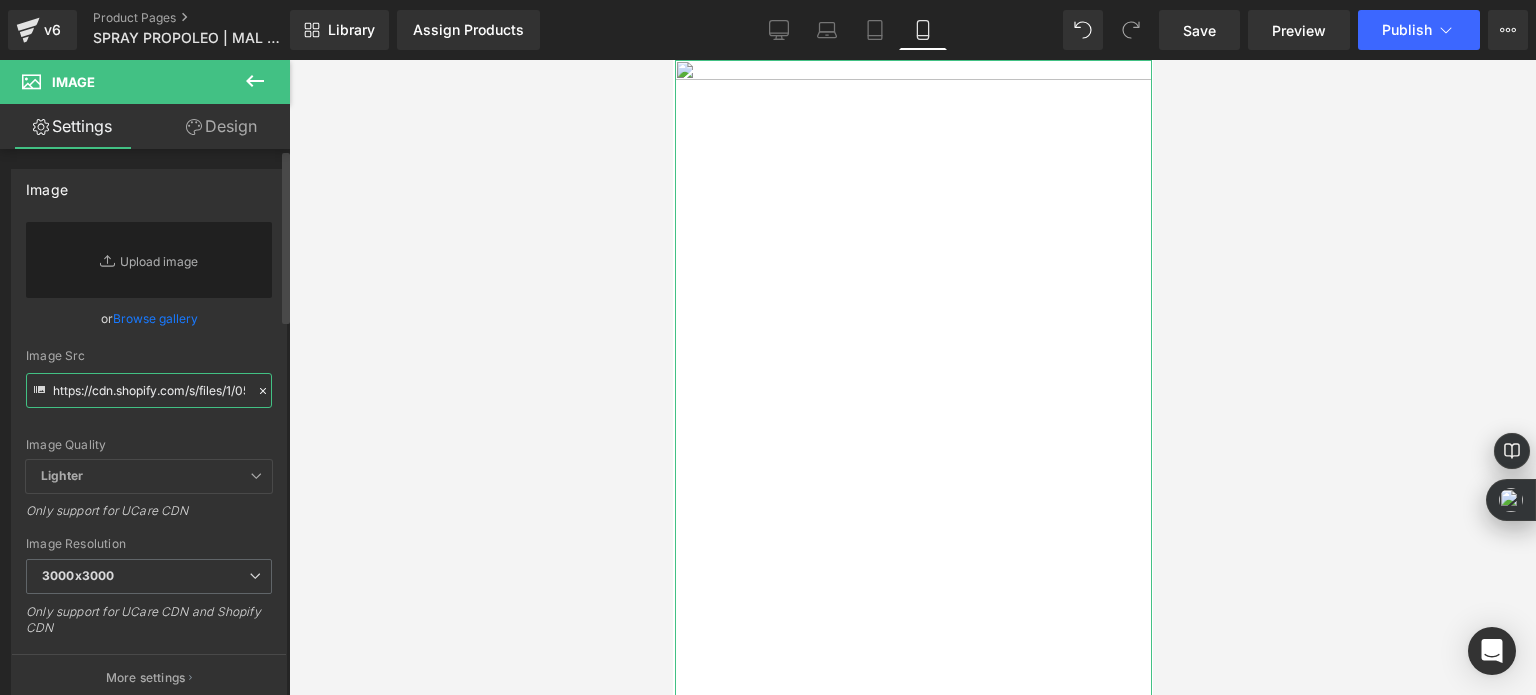 scroll, scrollTop: 0, scrollLeft: 404, axis: horizontal 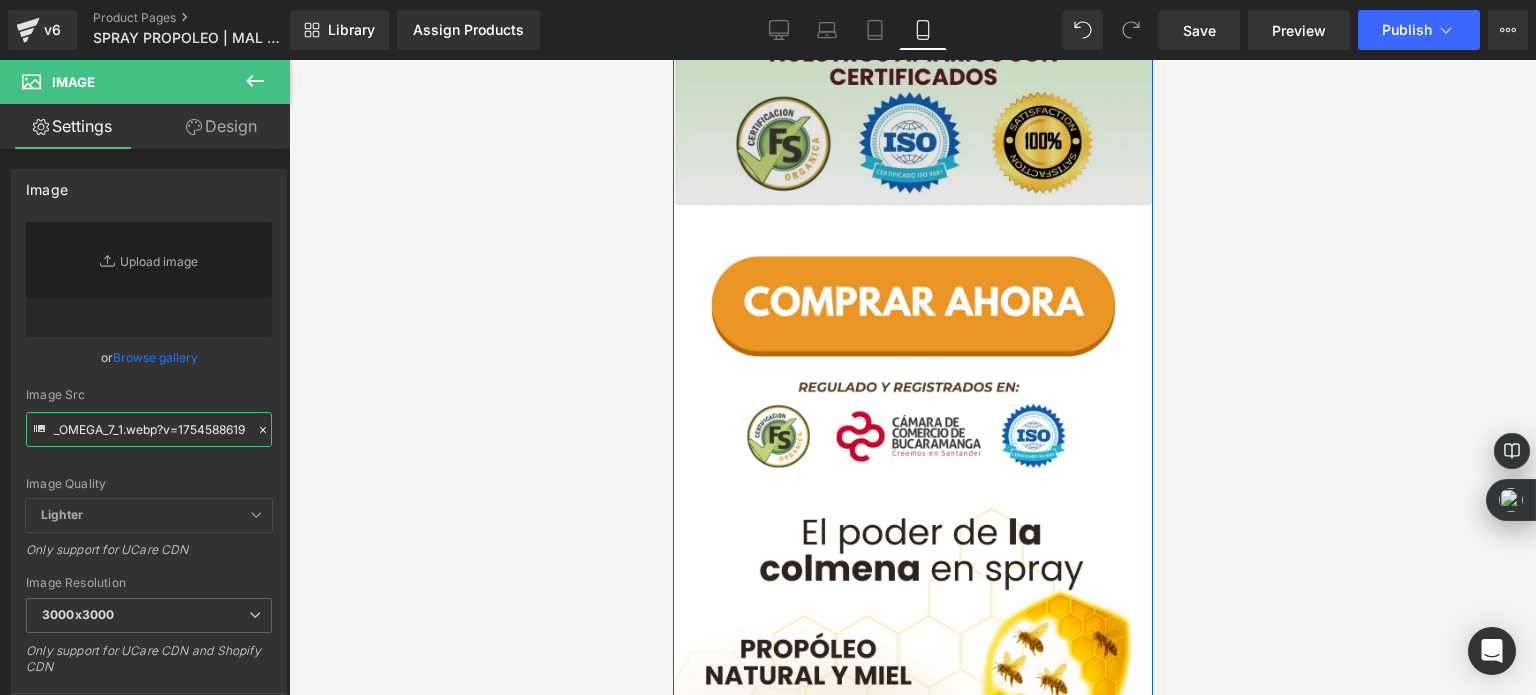 type on "https://cdn.shopify.com/s/files/1/0535/0549/1125/files/DESCUBRE_EL_OMEGA_7_1_3000x3000.webp?v=1754588619" 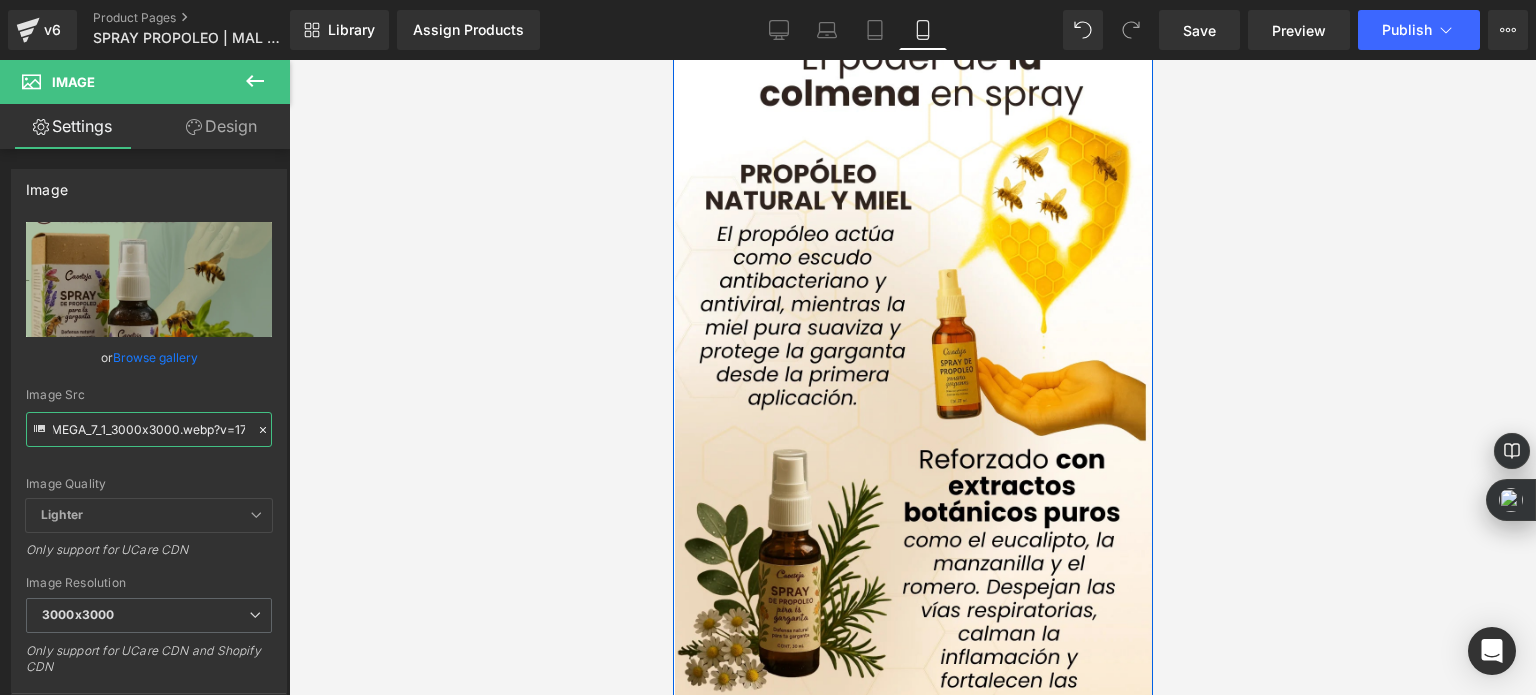 scroll, scrollTop: 1179, scrollLeft: 0, axis: vertical 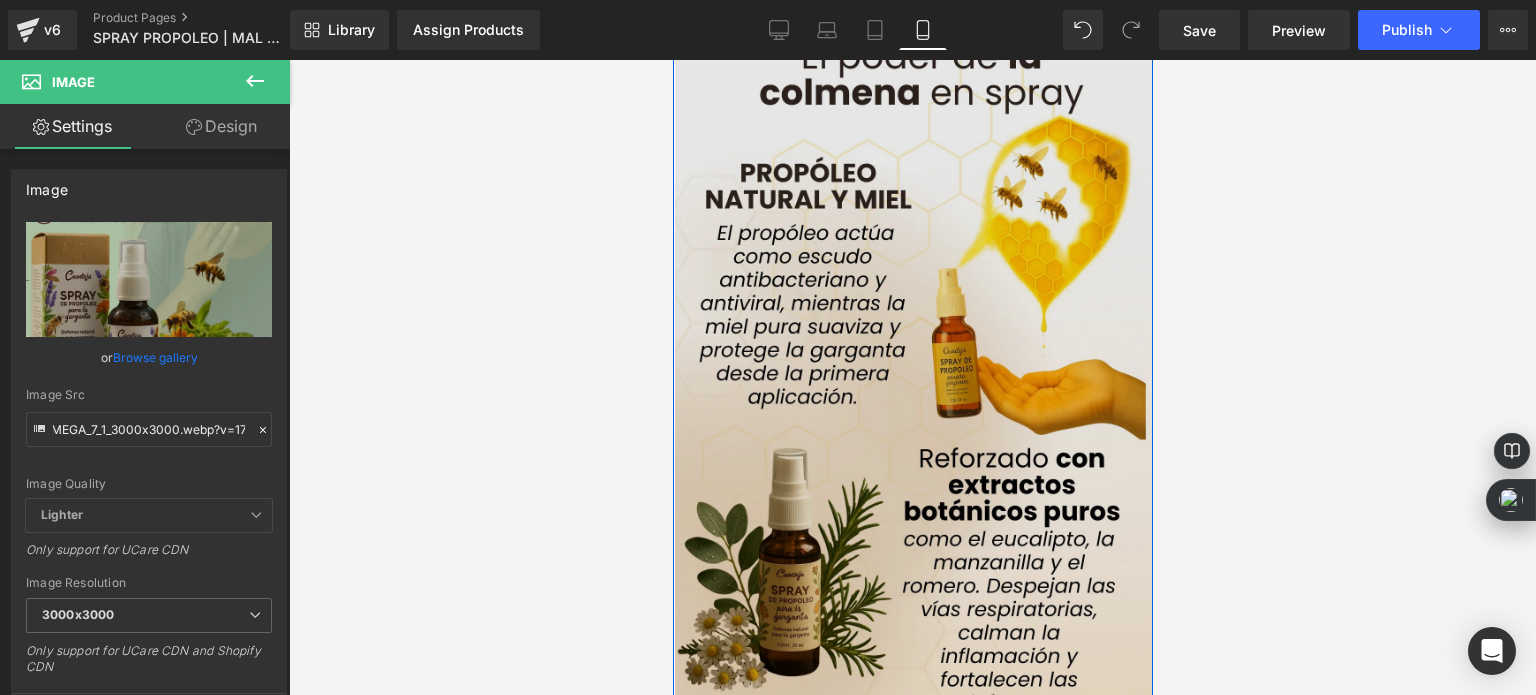 click at bounding box center (912, 444) 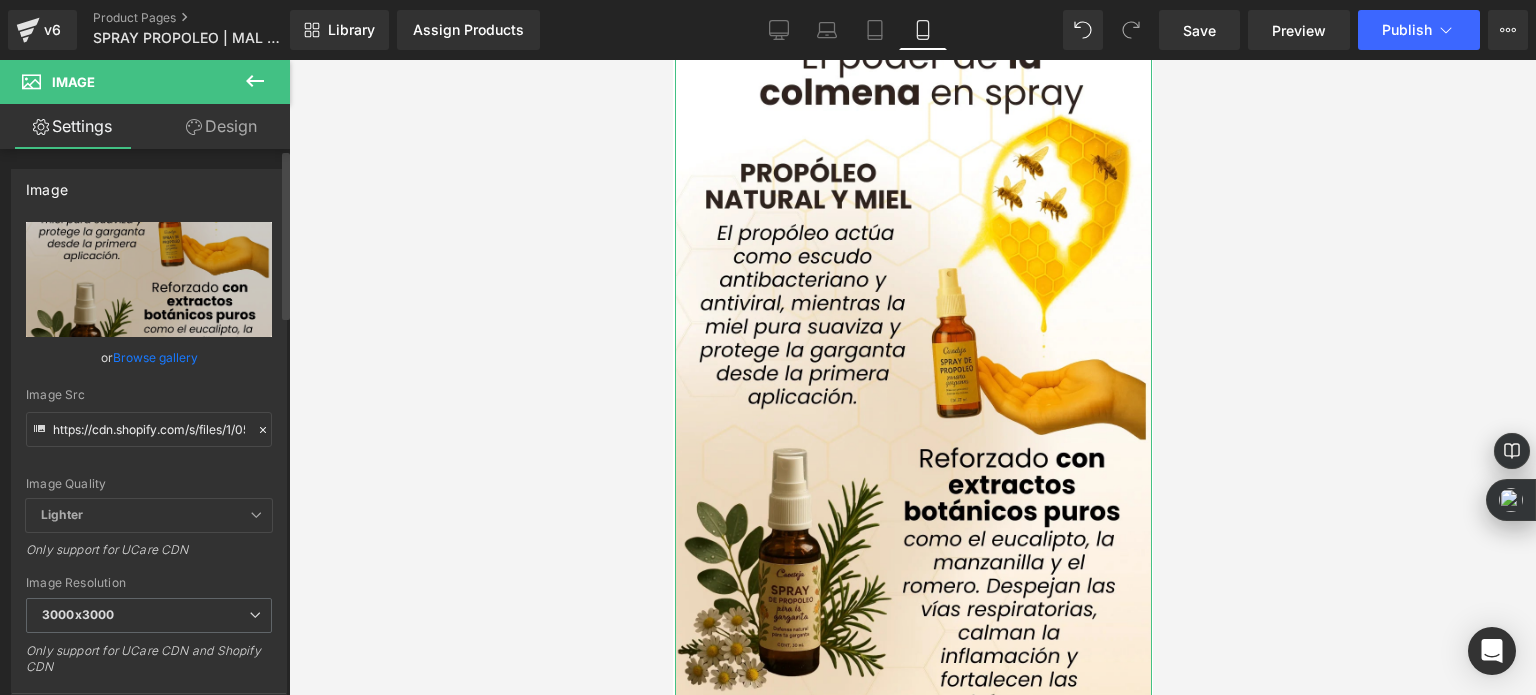 click 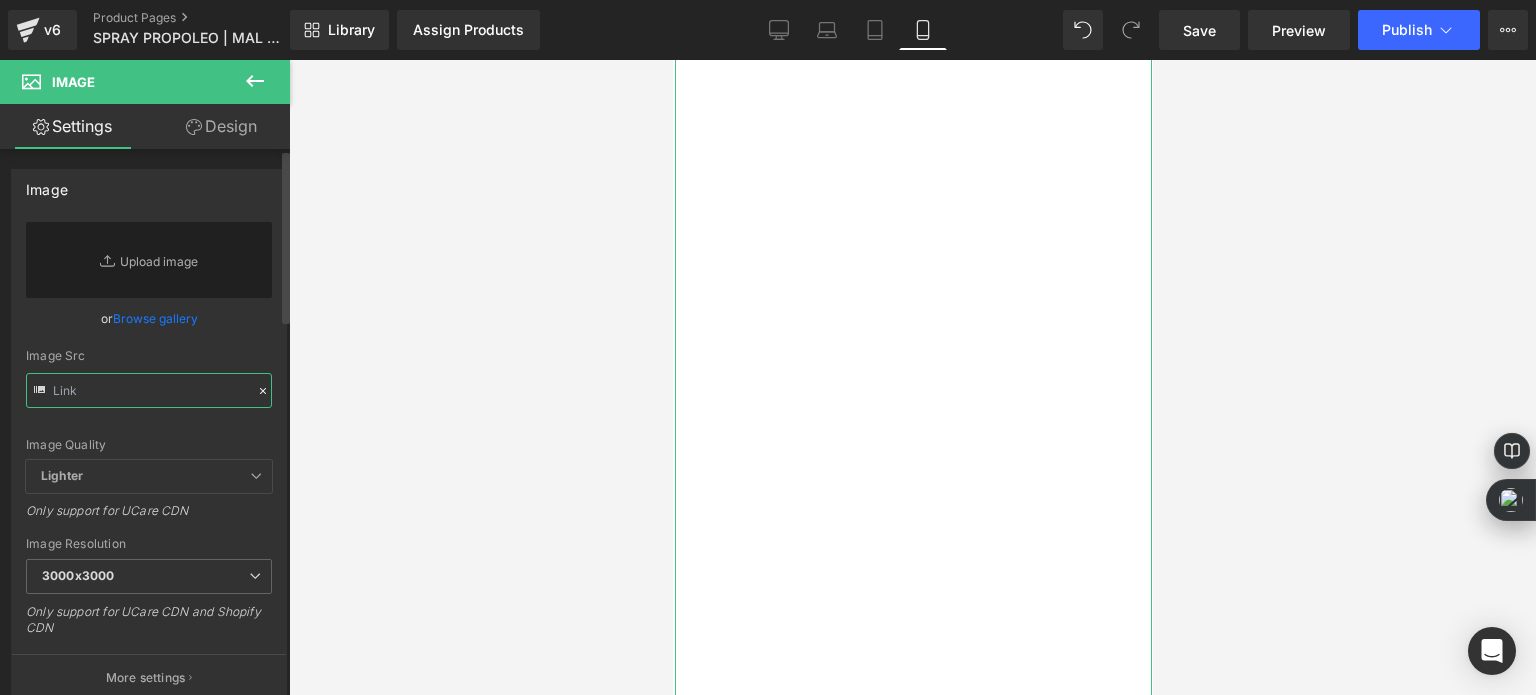 click at bounding box center [149, 390] 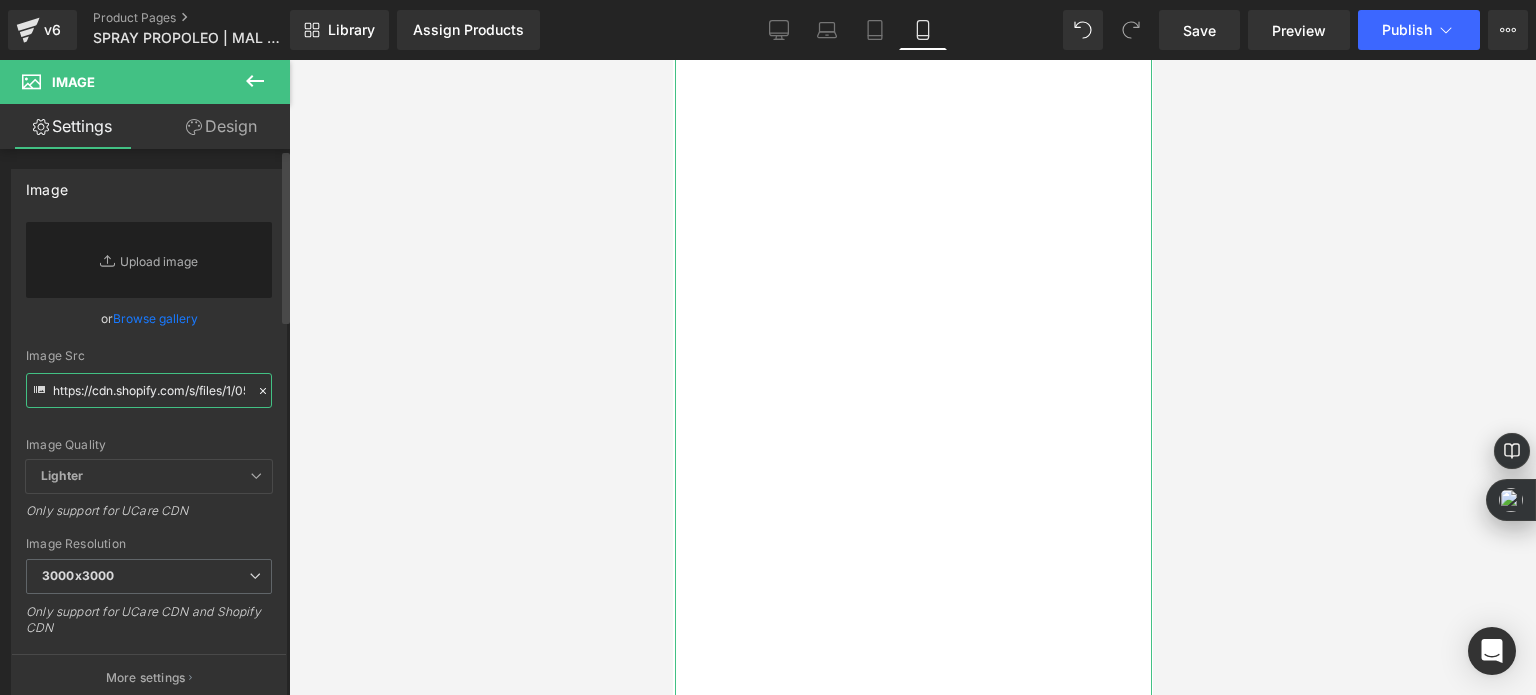scroll, scrollTop: 0, scrollLeft: 508, axis: horizontal 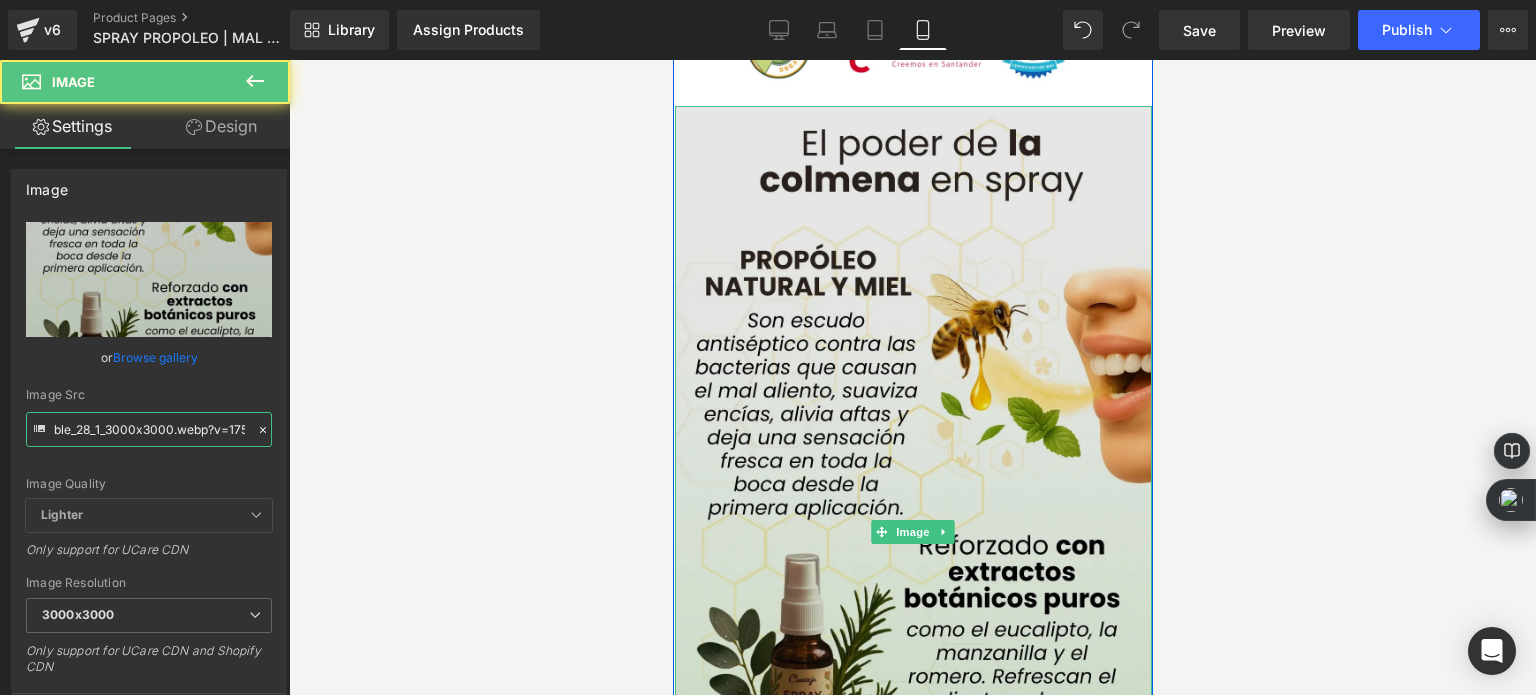 click at bounding box center (912, 531) 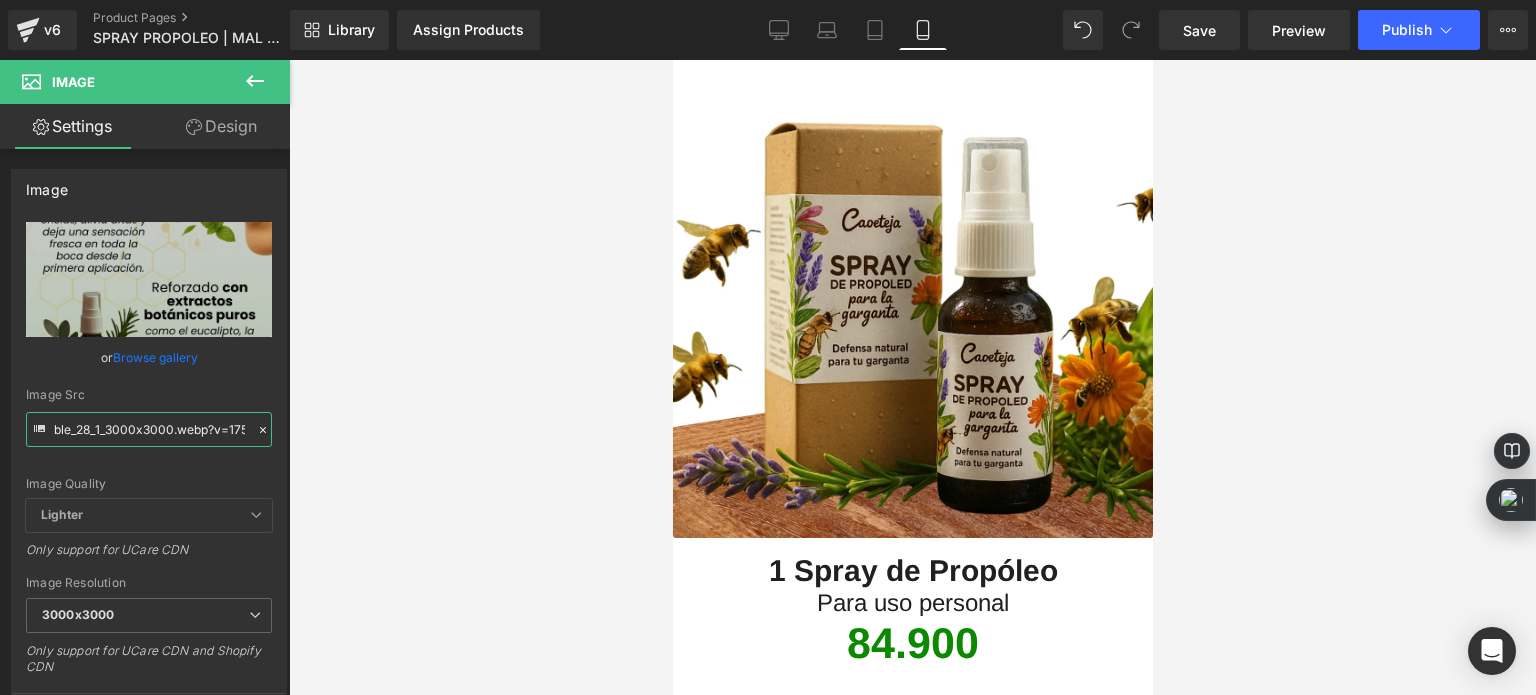 scroll, scrollTop: 2431, scrollLeft: 0, axis: vertical 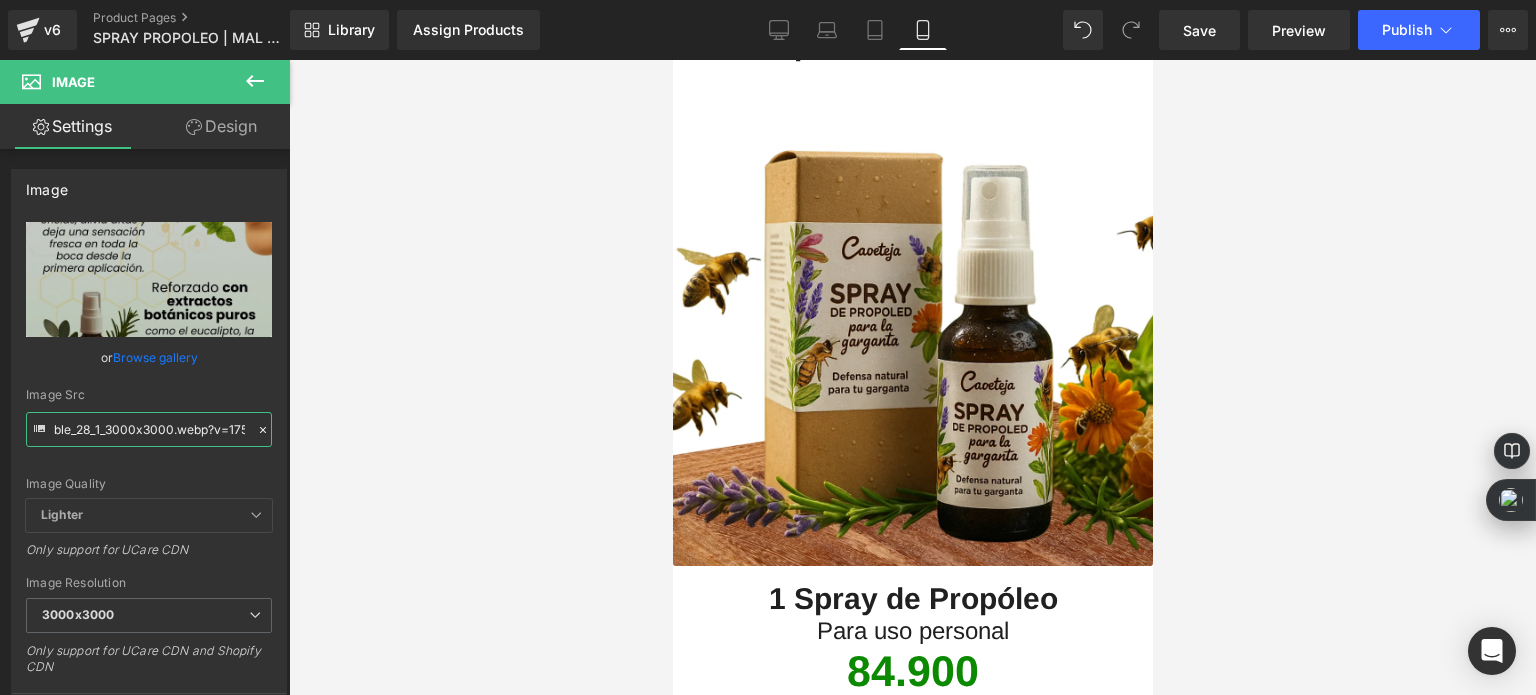 type on "https://cdn.shopify.com/s/files/1/0535/0549/1125/files/Endulza_tus_dias_de_manera_saludable_28_1_3000x3000.webp?v=1754588628" 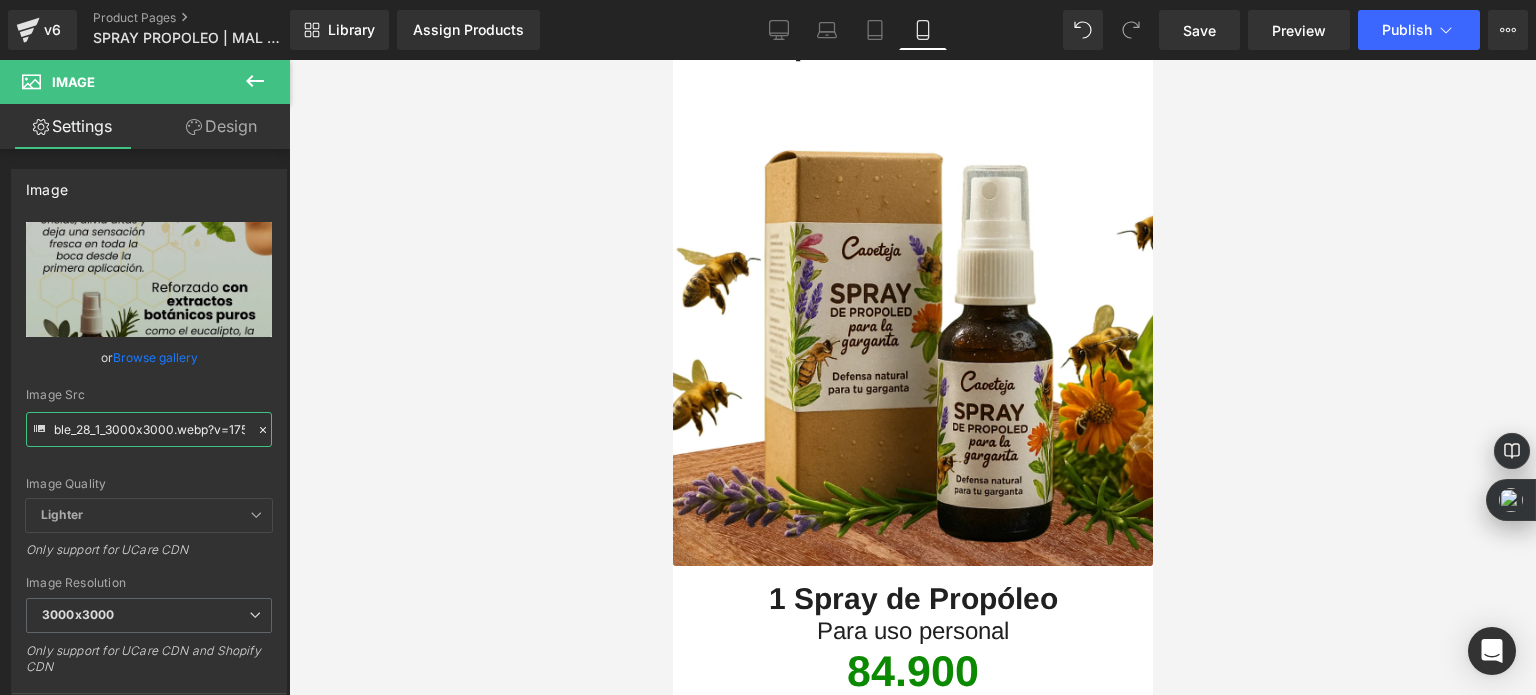scroll, scrollTop: 0, scrollLeft: 0, axis: both 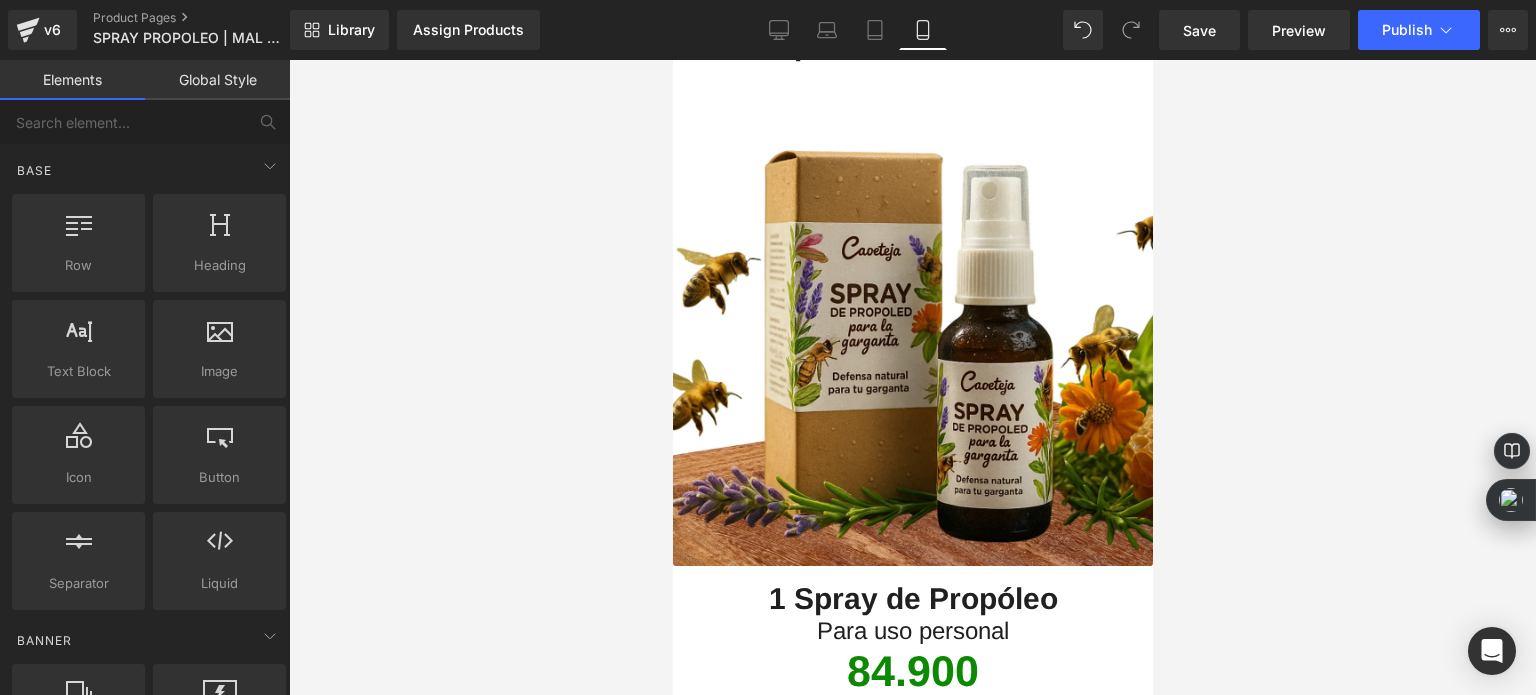 click at bounding box center [912, 377] 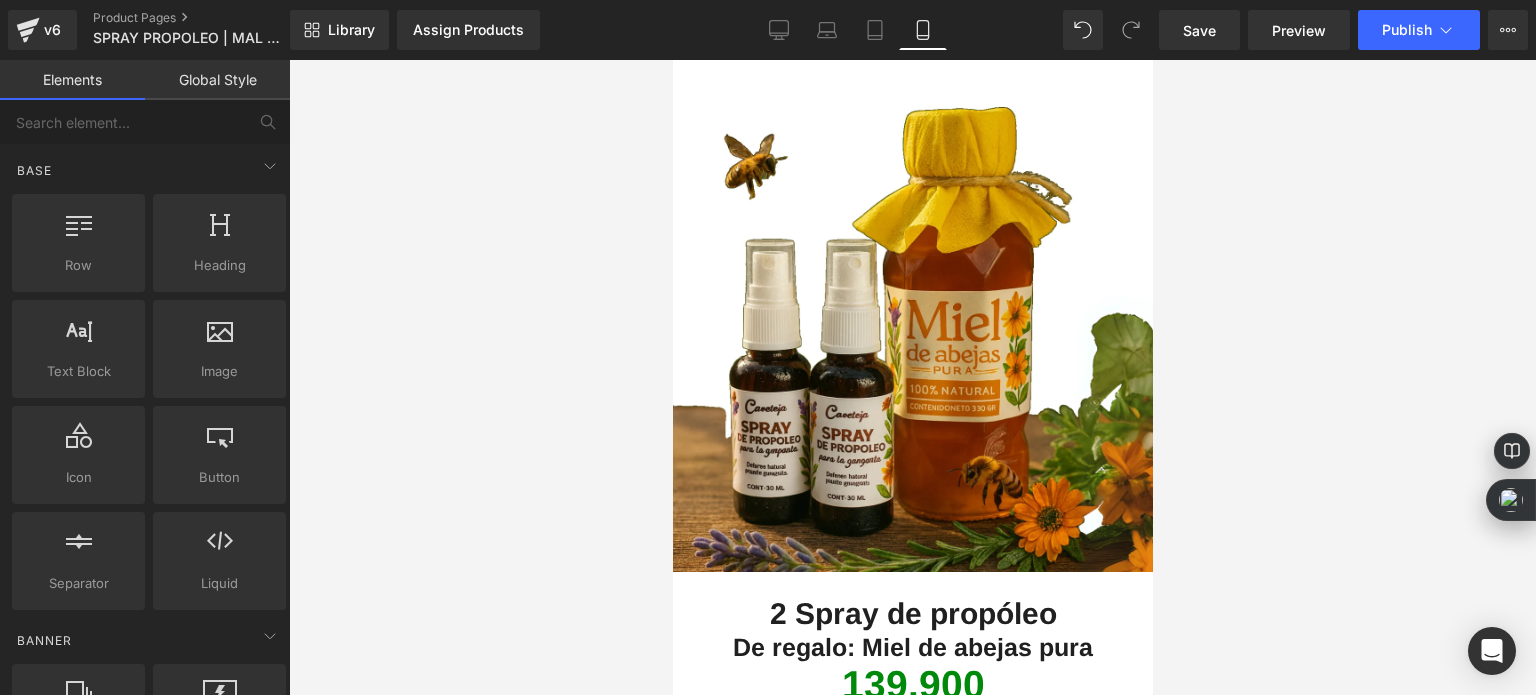 scroll, scrollTop: 3448, scrollLeft: 0, axis: vertical 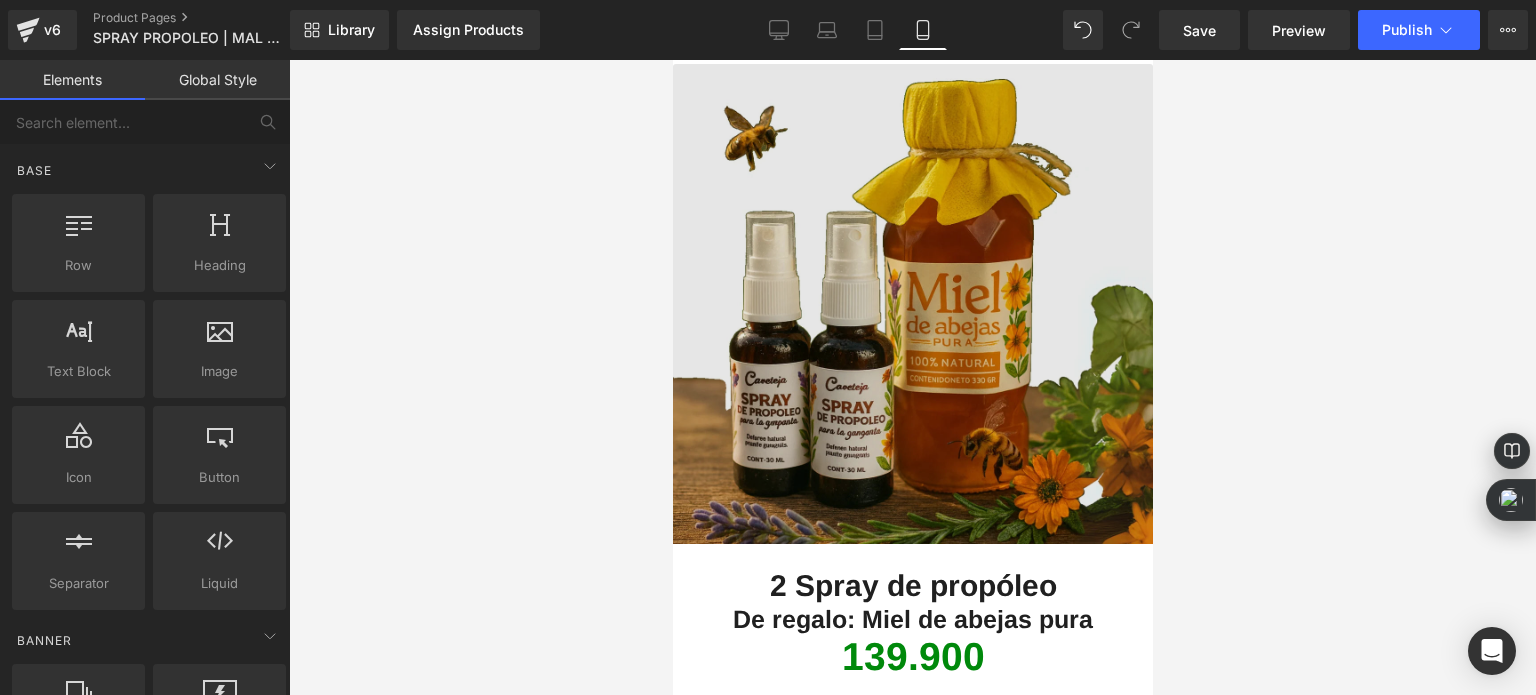 click at bounding box center (912, 316) 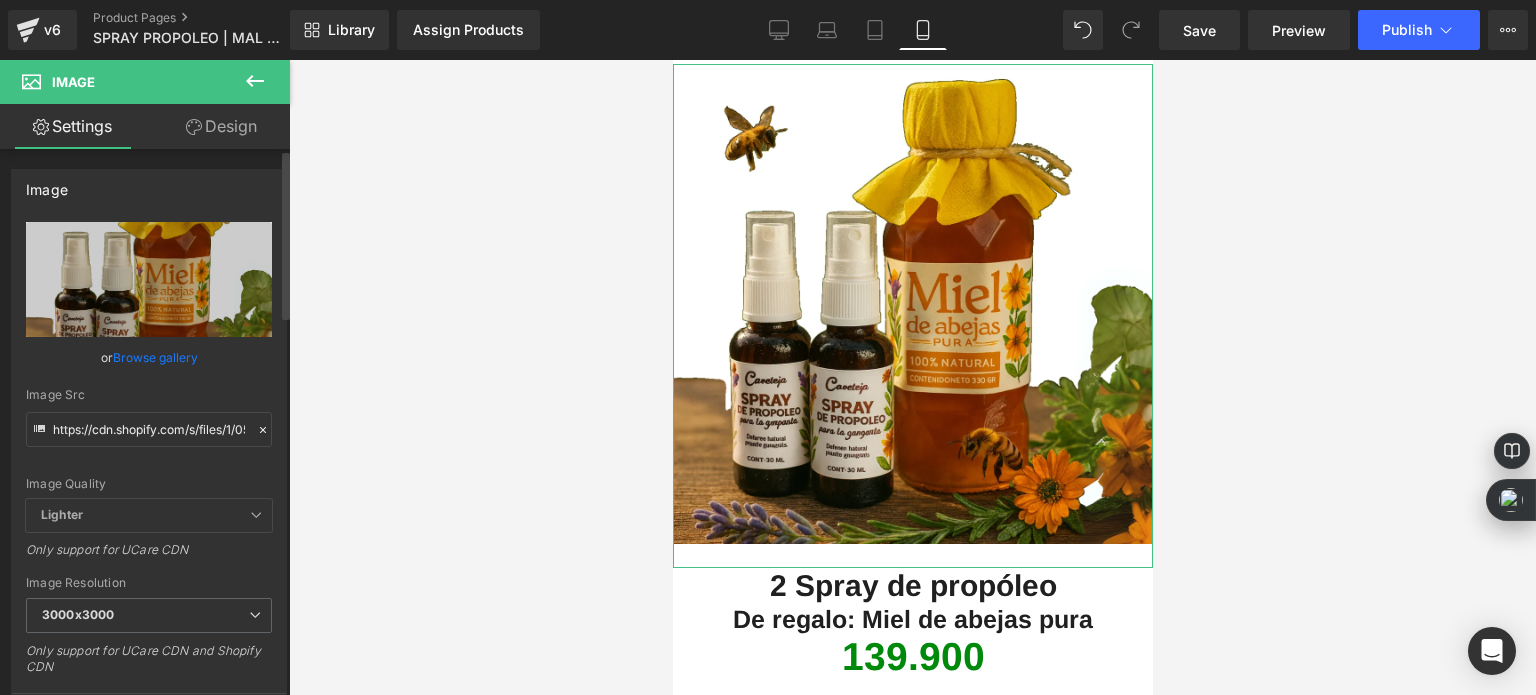 click 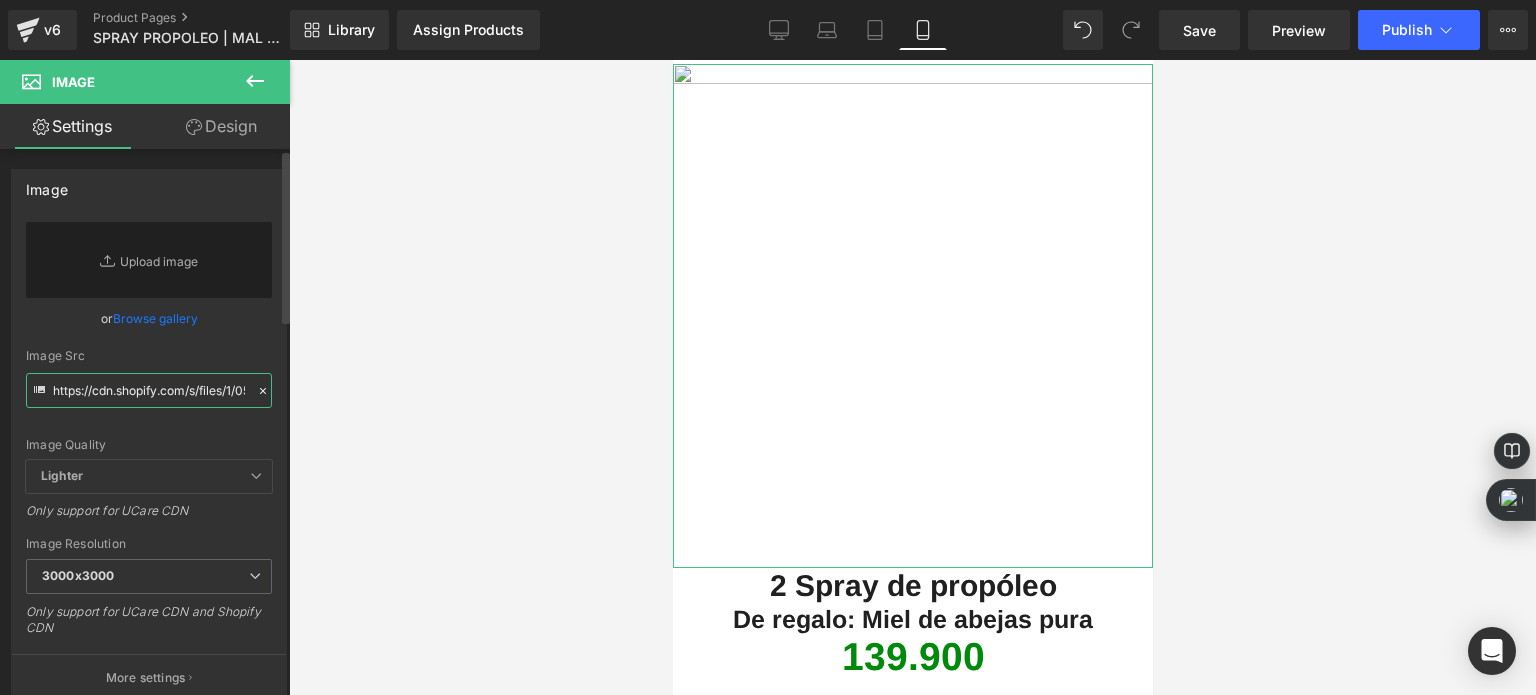 click on "https://cdn.shopify.com/s/files/1/0535/0549/1125/files/Diseno_sin_titulo_47_3000x3000.webp?v=1754017065" at bounding box center (149, 390) 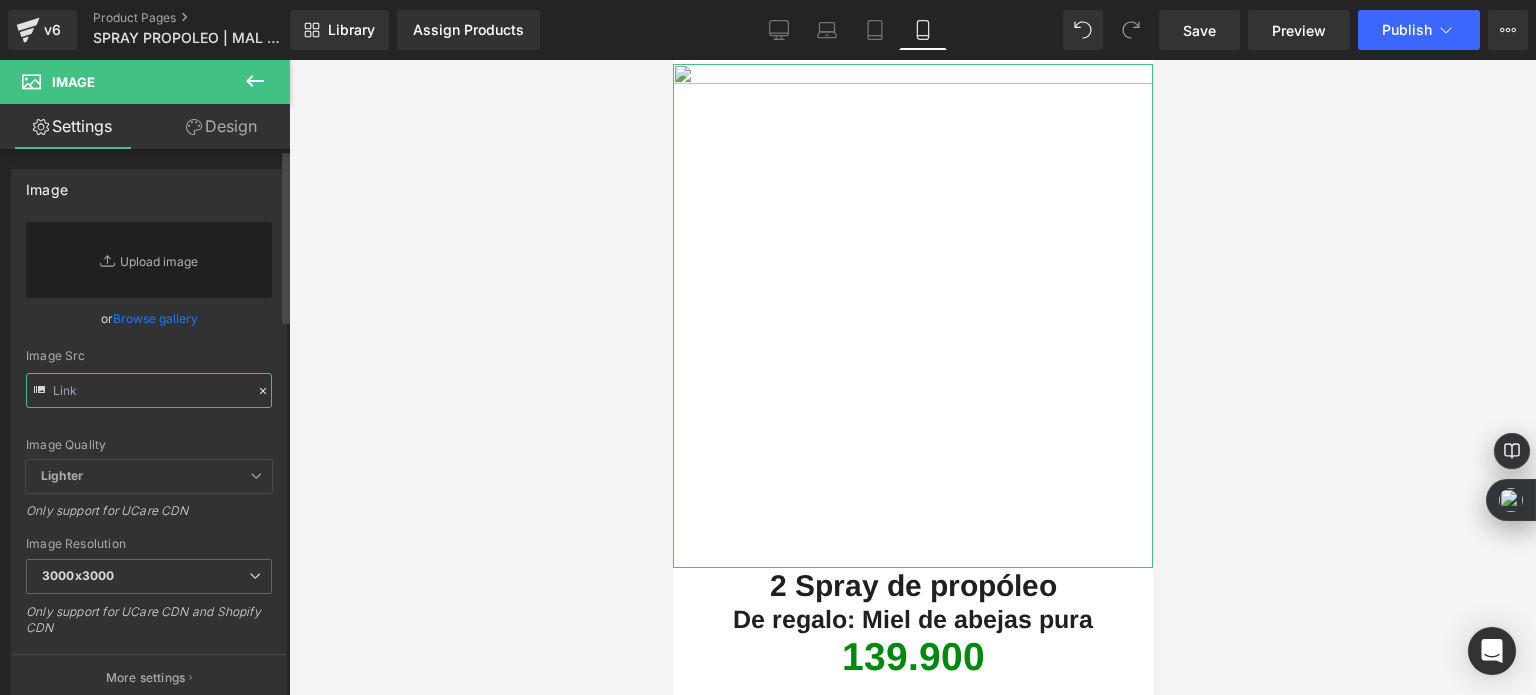 paste on "https://cdn.shopify.com/s/files/1/0535/0549/1125/files/Encabezado_31_1.webp?v=1754588590" 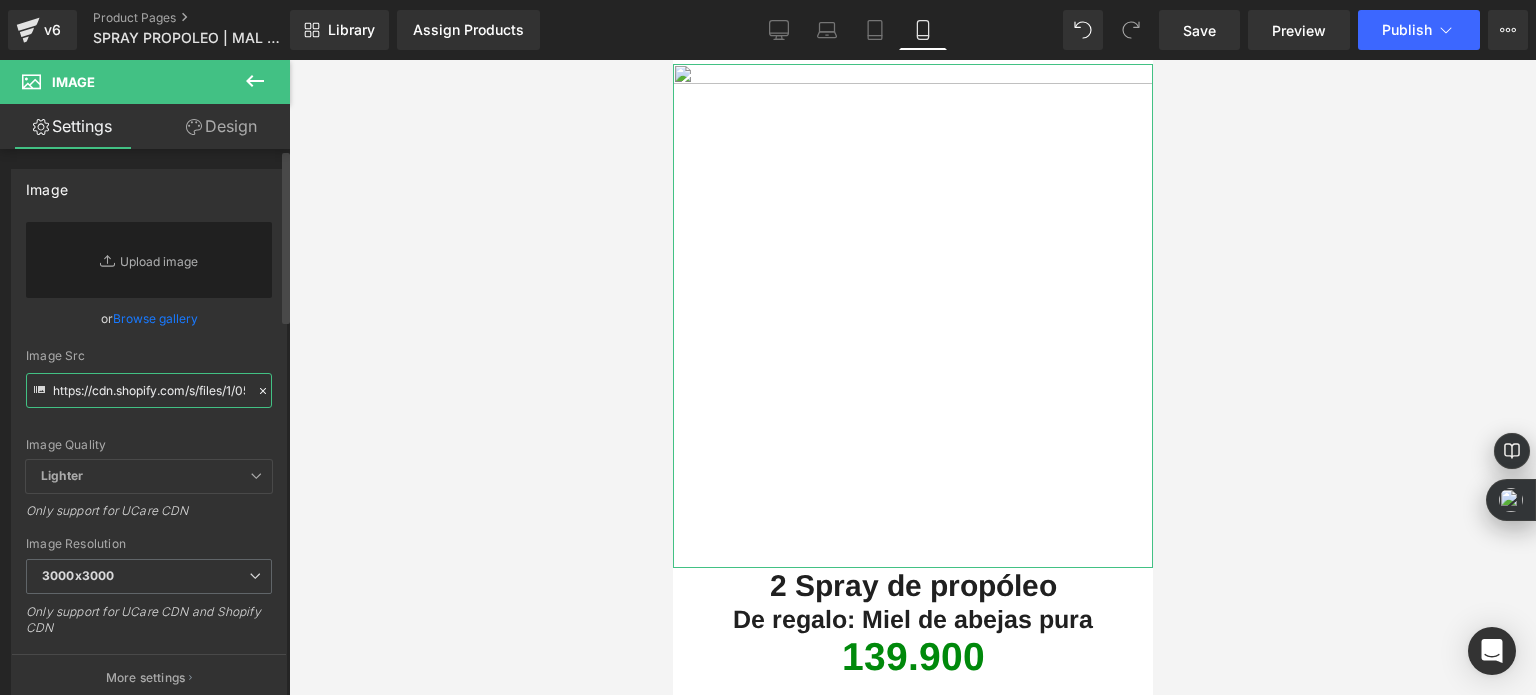 scroll, scrollTop: 0, scrollLeft: 351, axis: horizontal 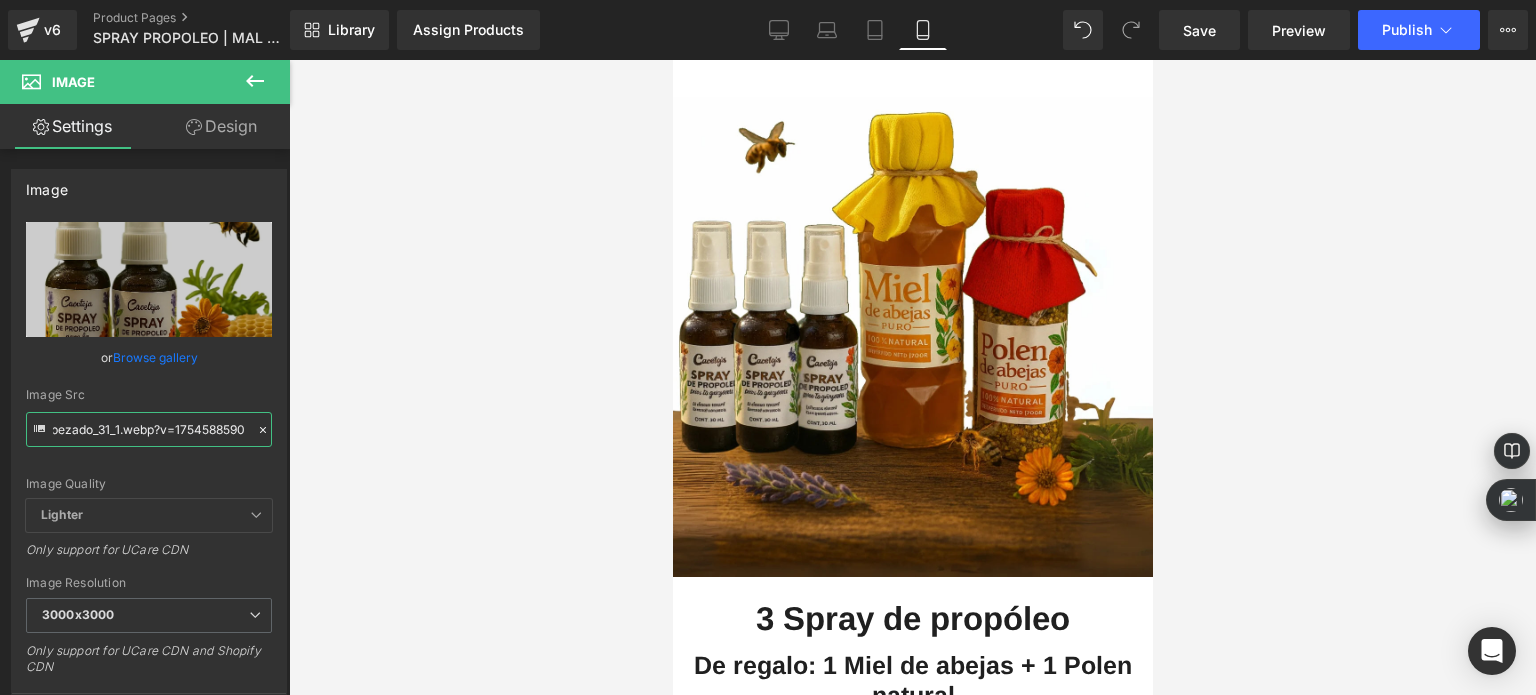 type on "https://cdn.shopify.com/s/files/1/0535/0549/1125/files/Encabezado_31_1_3000x3000.webp?v=1754588590" 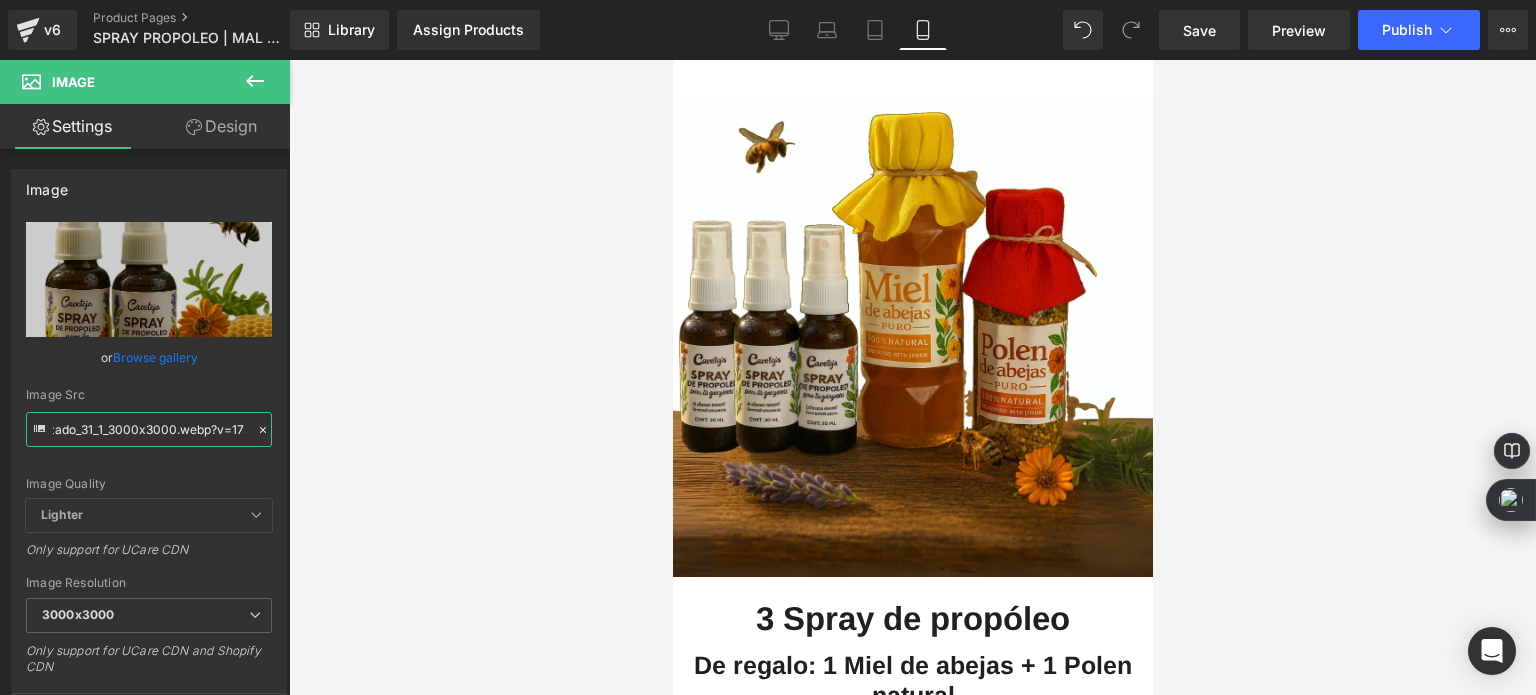 scroll, scrollTop: 0, scrollLeft: 0, axis: both 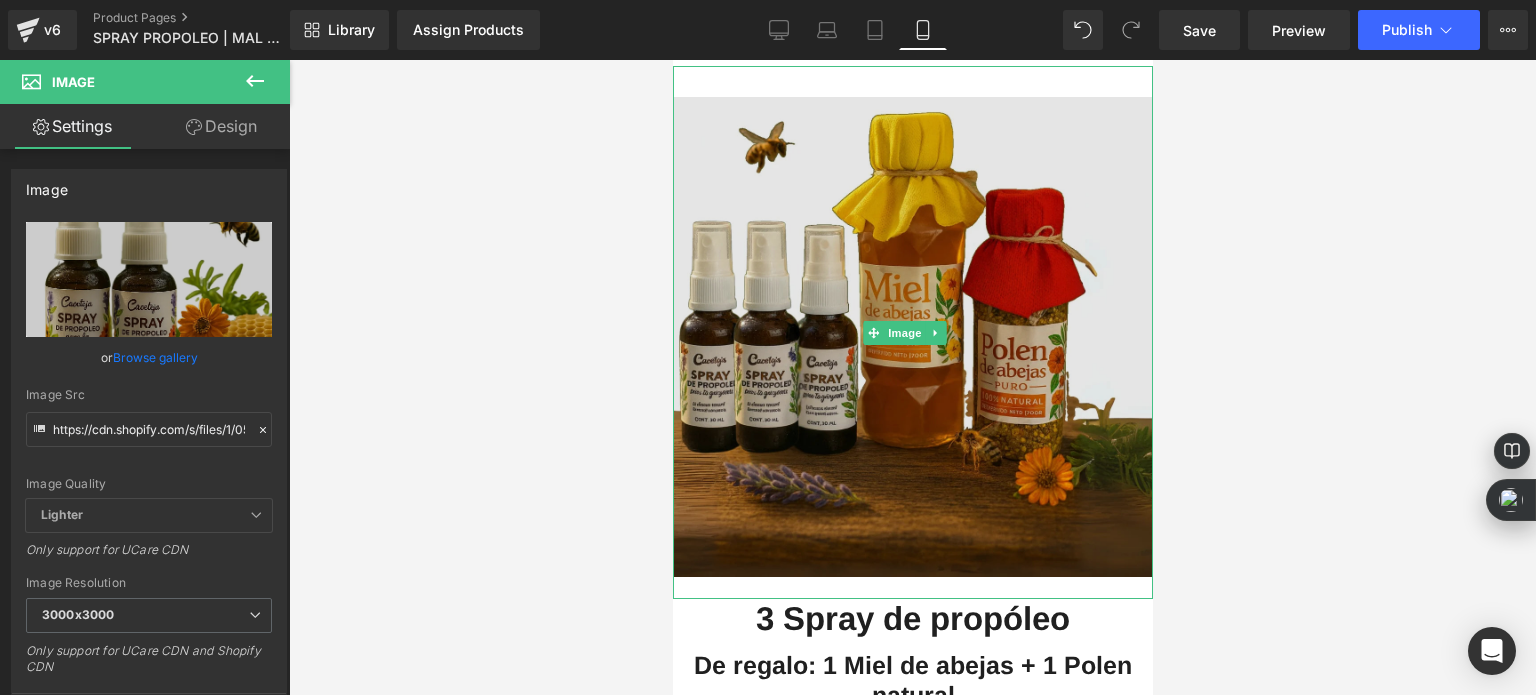 click at bounding box center [912, 332] 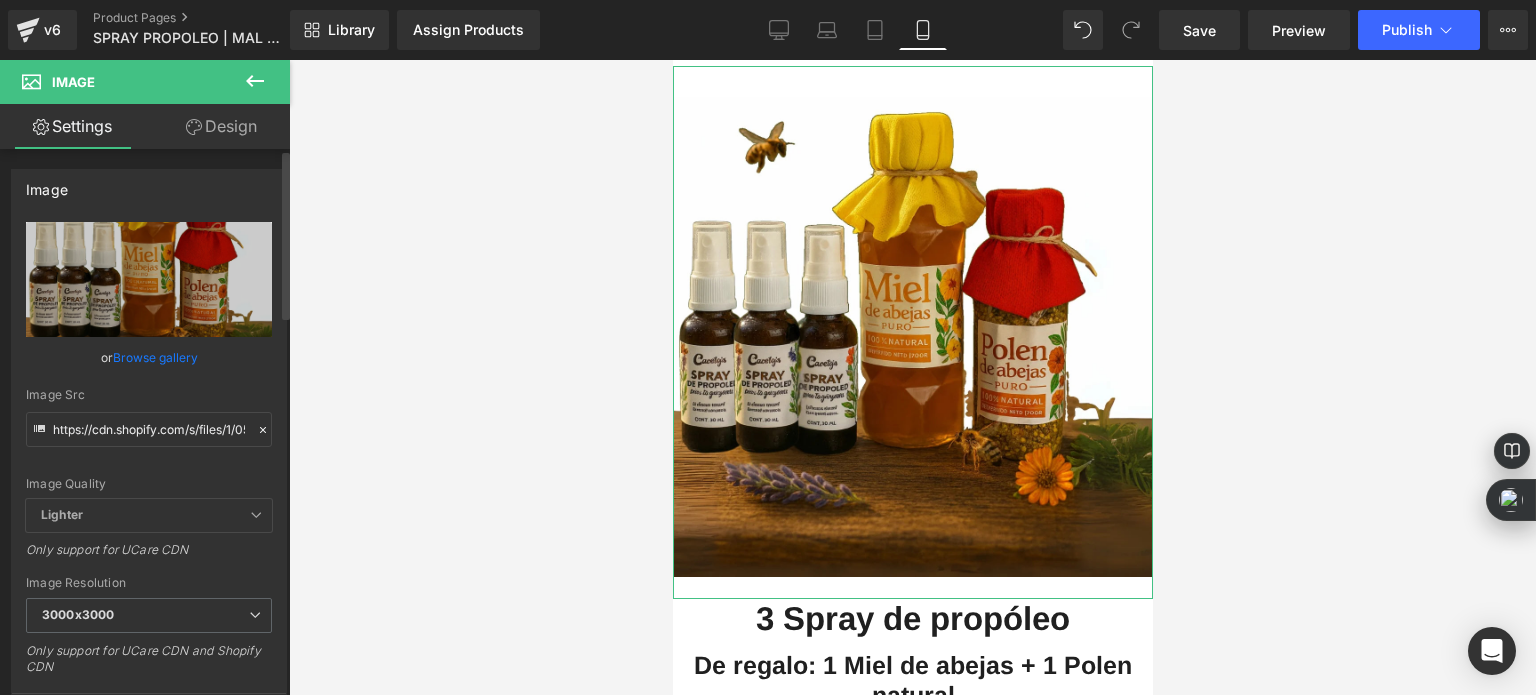 click 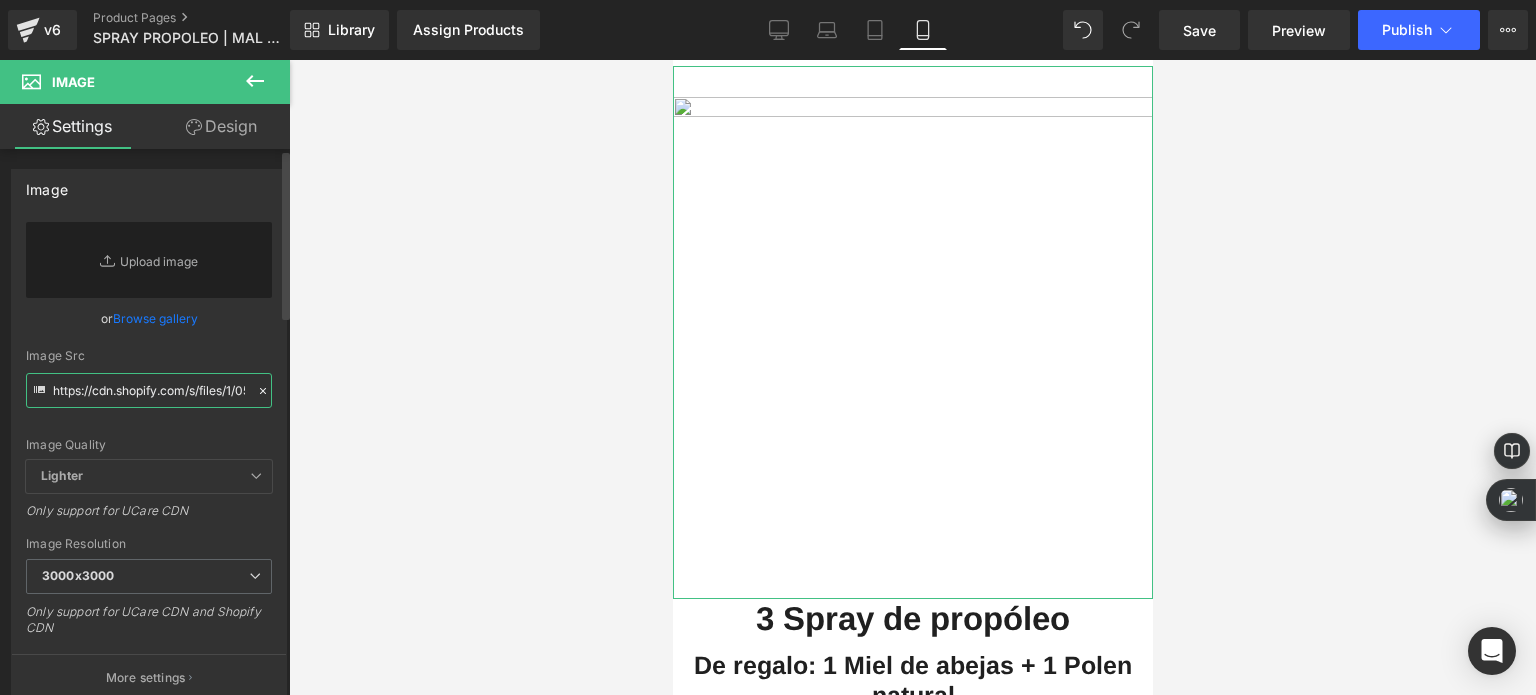 click on "https://cdn.shopify.com/s/files/1/0535/0549/1125/files/Diseno_sin_titulo_49_3000x3000.webp?v=1754017323" at bounding box center (149, 390) 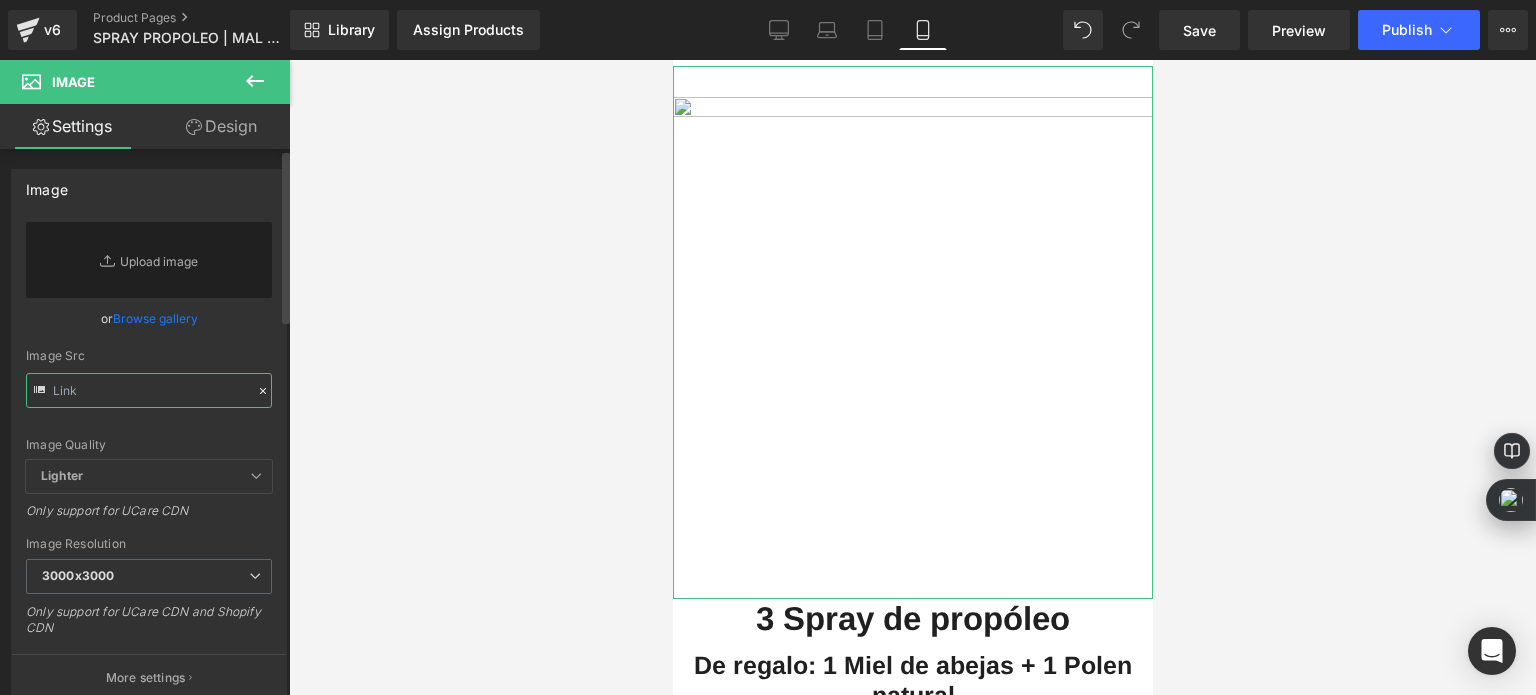 paste on "https://cdn.shopify.com/s/files/1/0535/0549/1125/files/Encabezado_29_1.webp?v=1754588589" 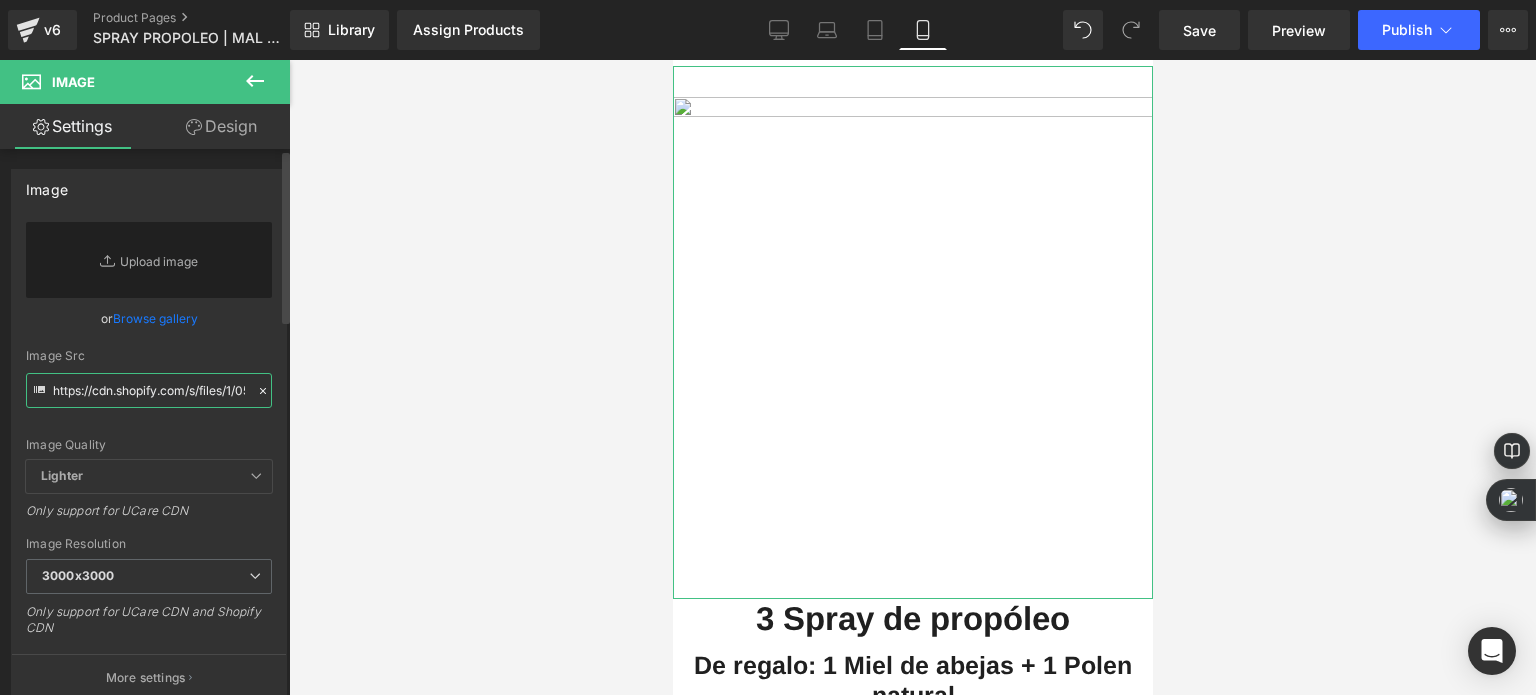 scroll, scrollTop: 0, scrollLeft: 353, axis: horizontal 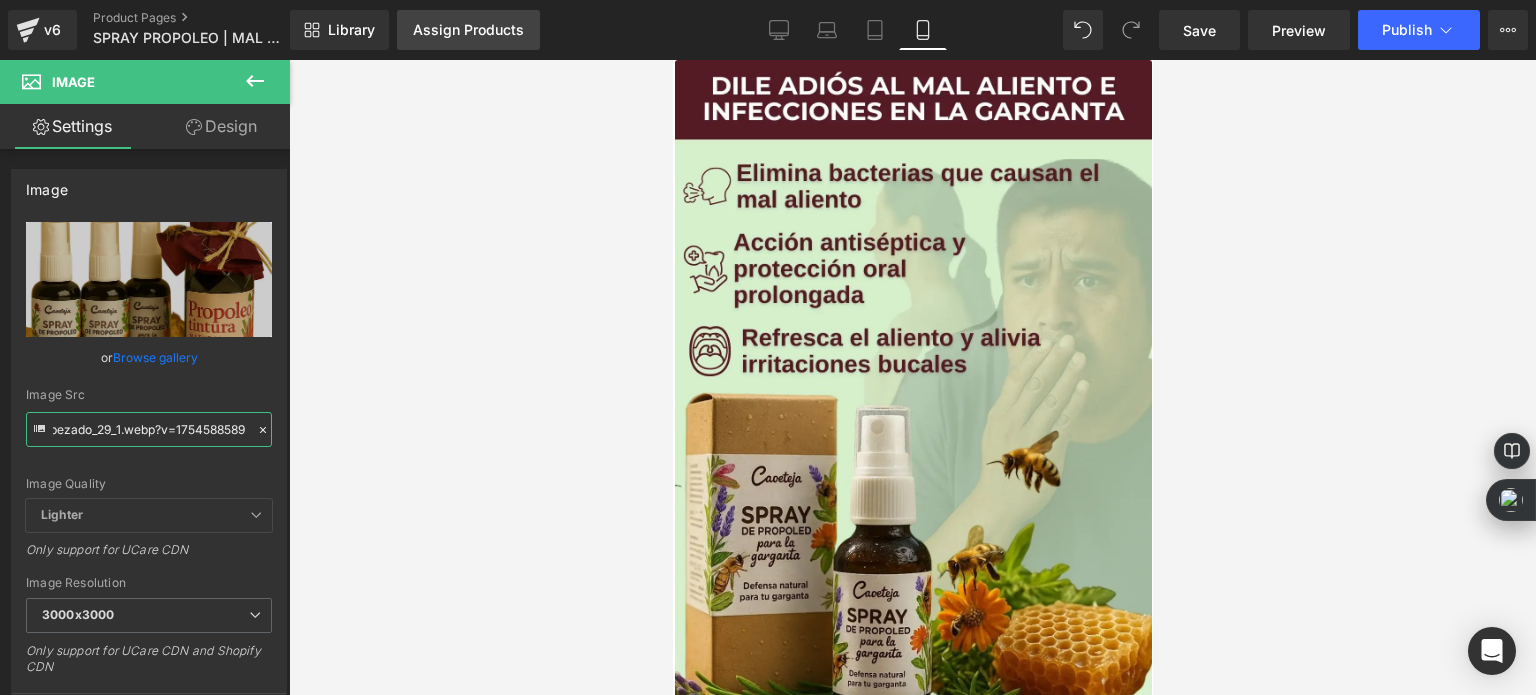 type on "https://cdn.shopify.com/s/files/1/0535/0549/1125/files/Encabezado_29_1_3000x3000.webp?v=1754588589" 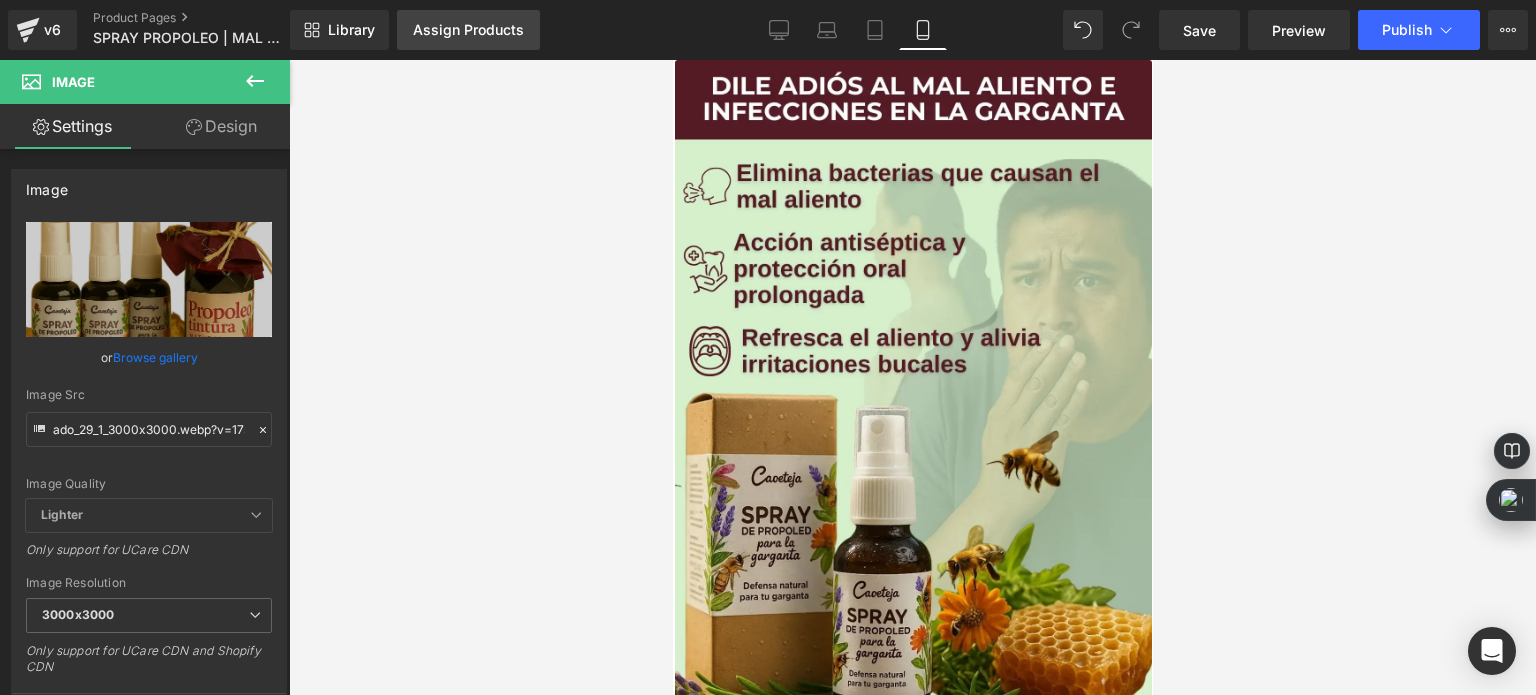 click on "Assign Products" at bounding box center (468, 30) 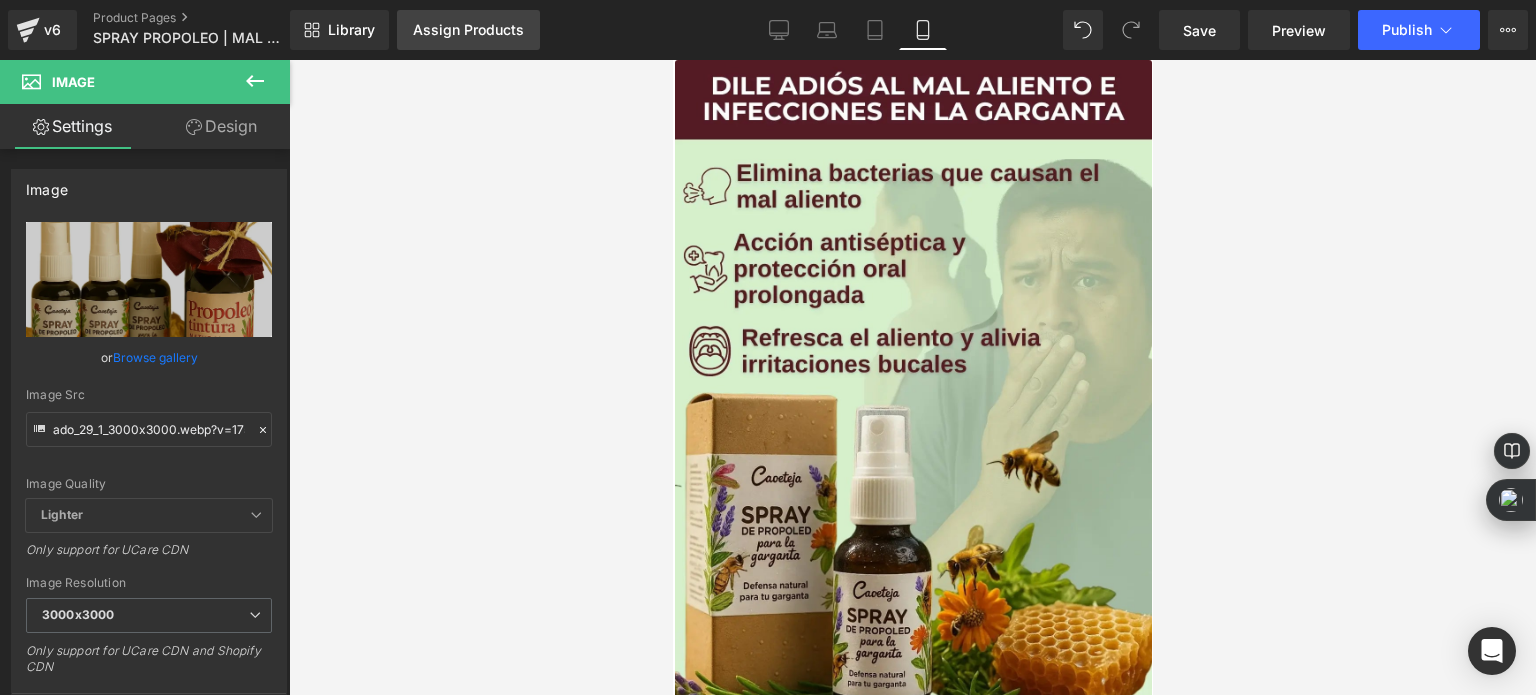 scroll, scrollTop: 0, scrollLeft: 0, axis: both 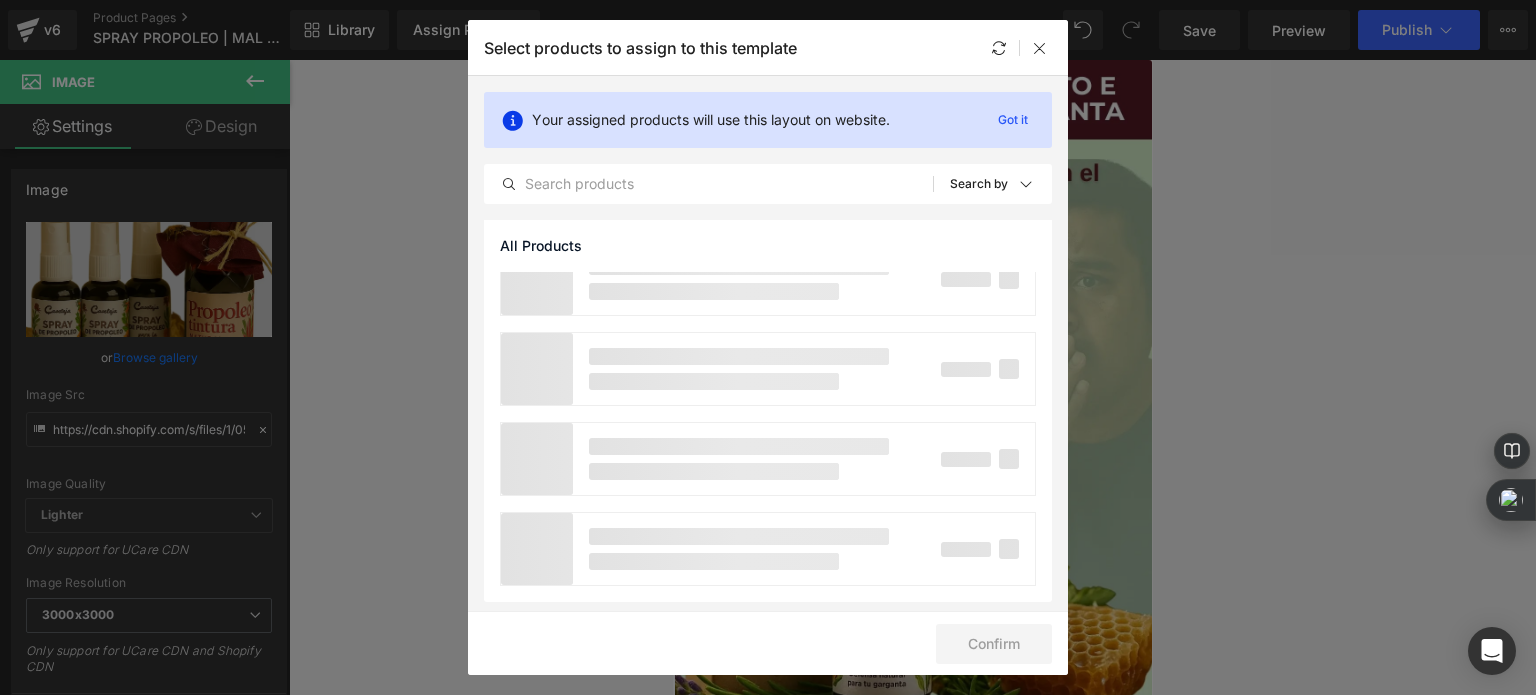 click on "Select products to assign to this template" 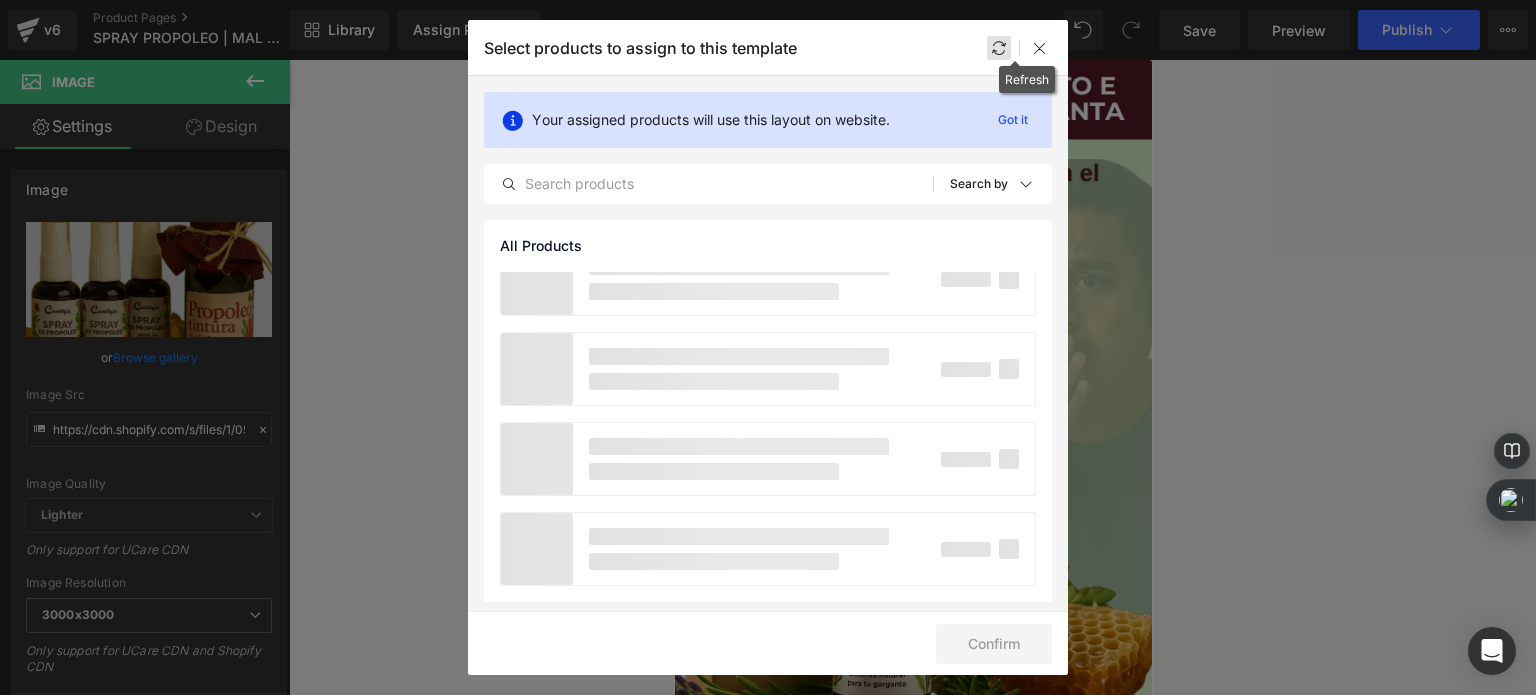 click at bounding box center [999, 48] 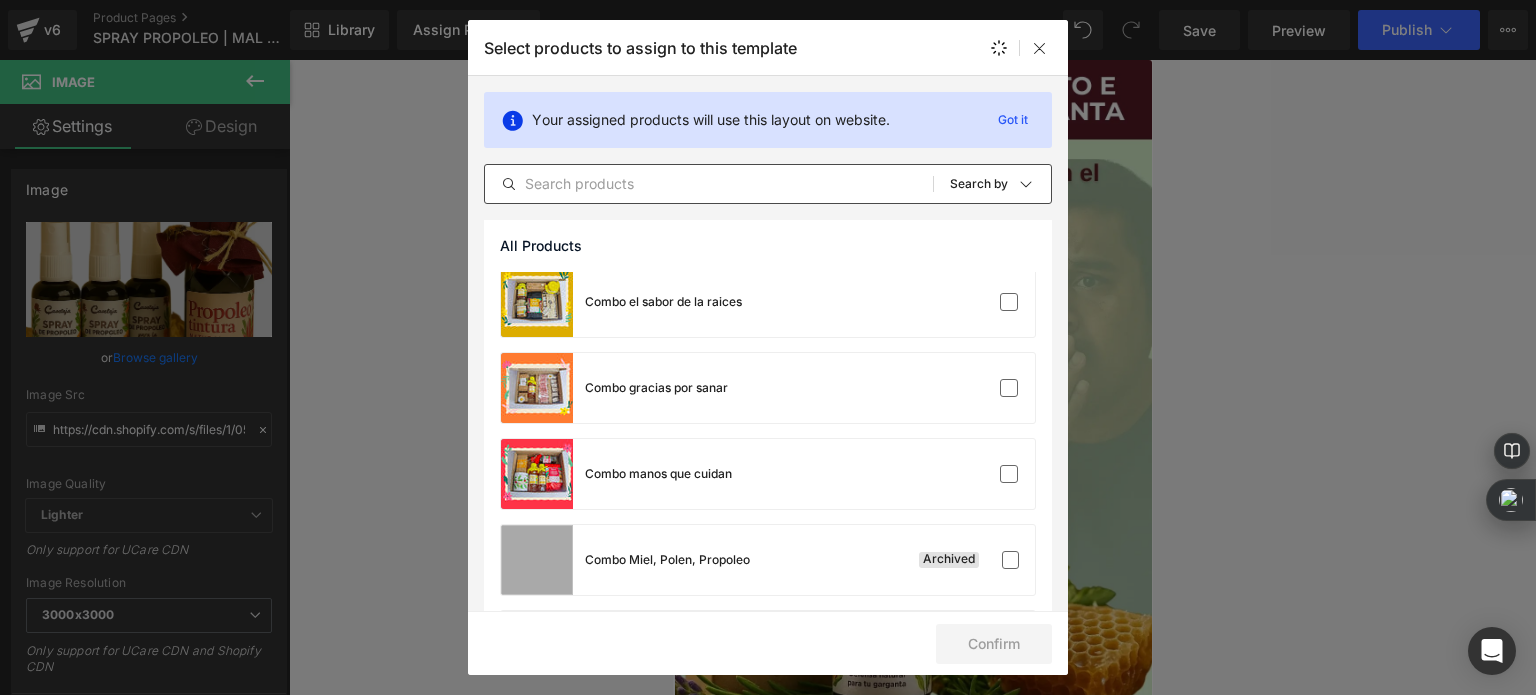 click at bounding box center [709, 184] 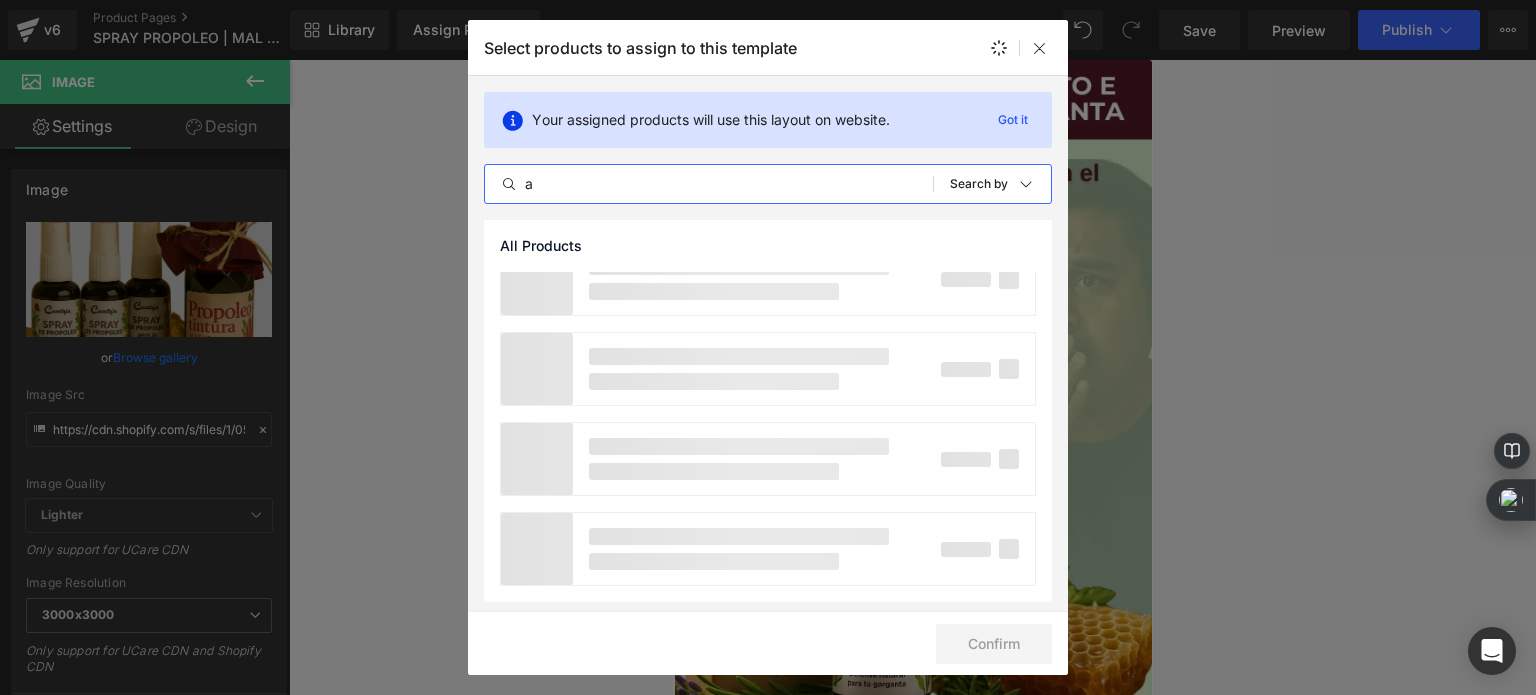 scroll, scrollTop: 0, scrollLeft: 0, axis: both 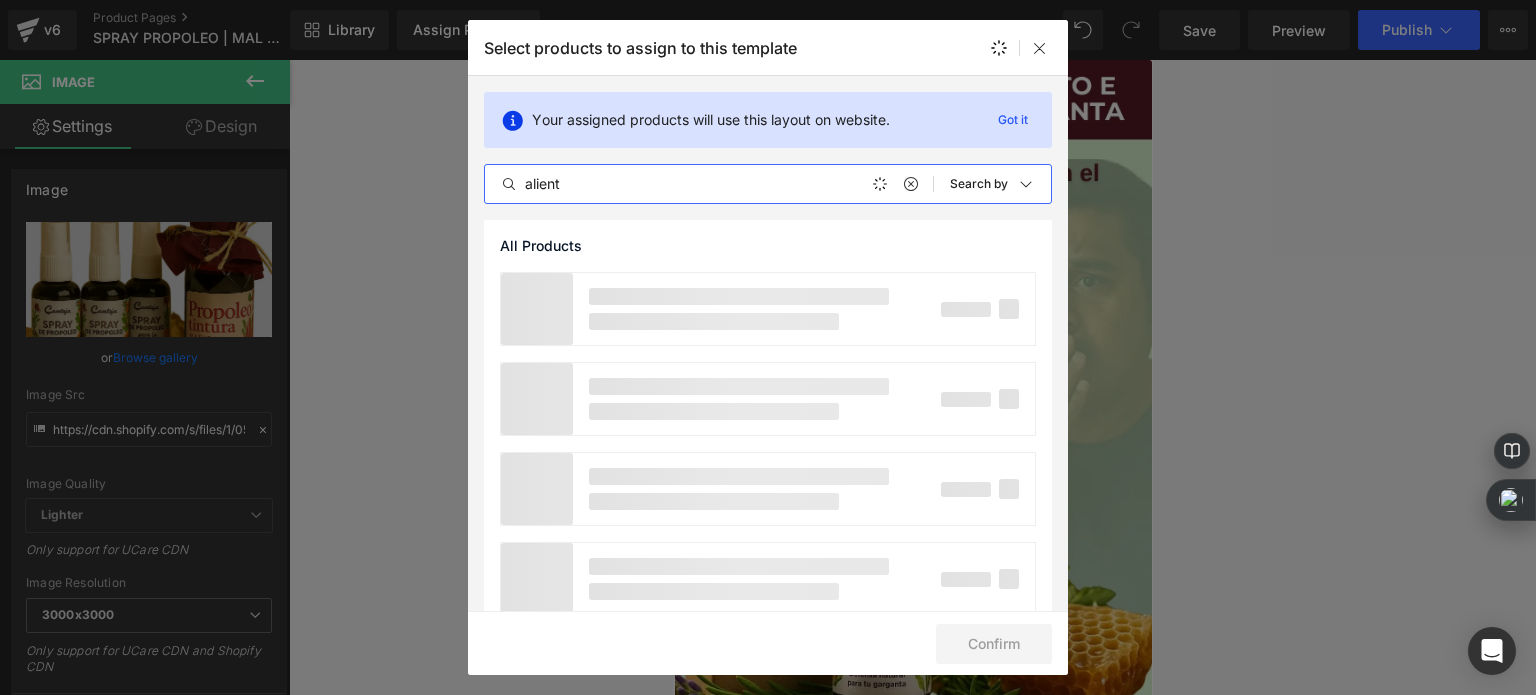 type on "aliento" 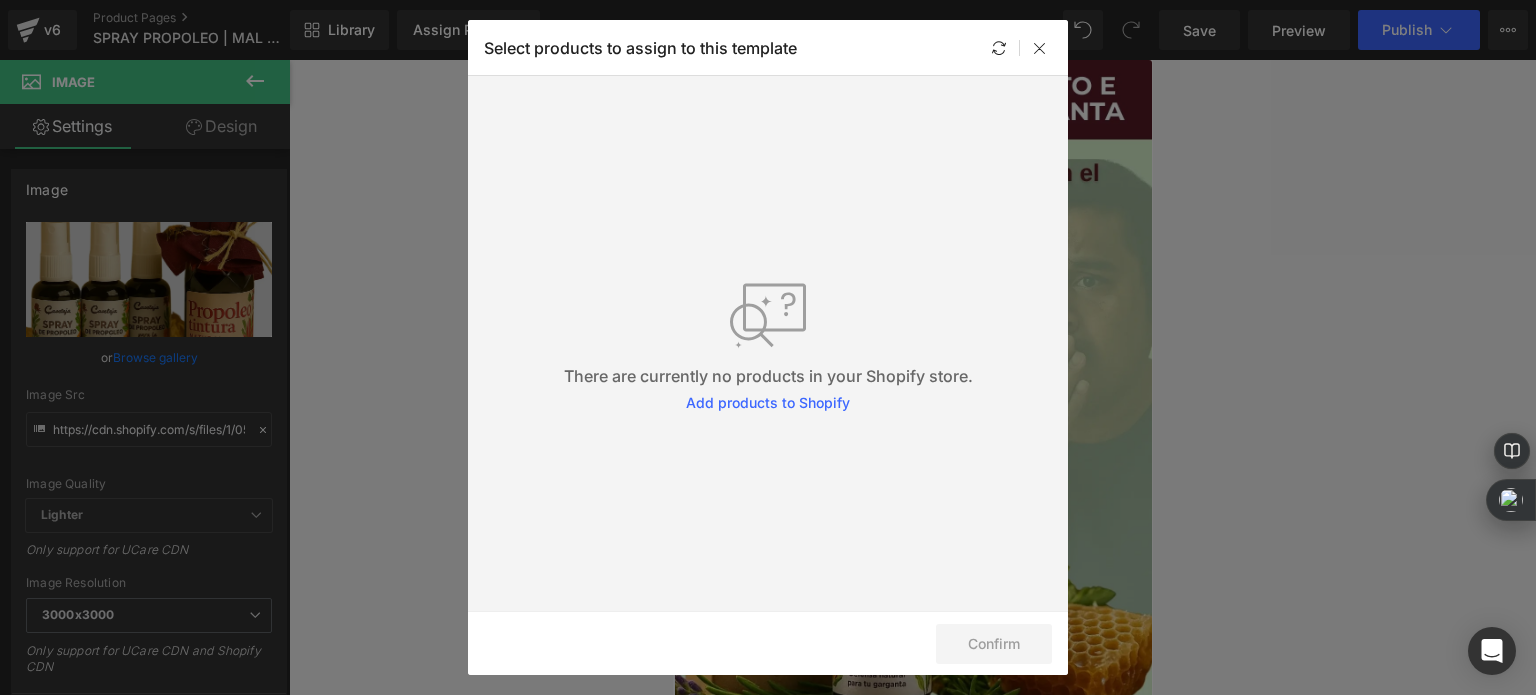 click at bounding box center (1040, 48) 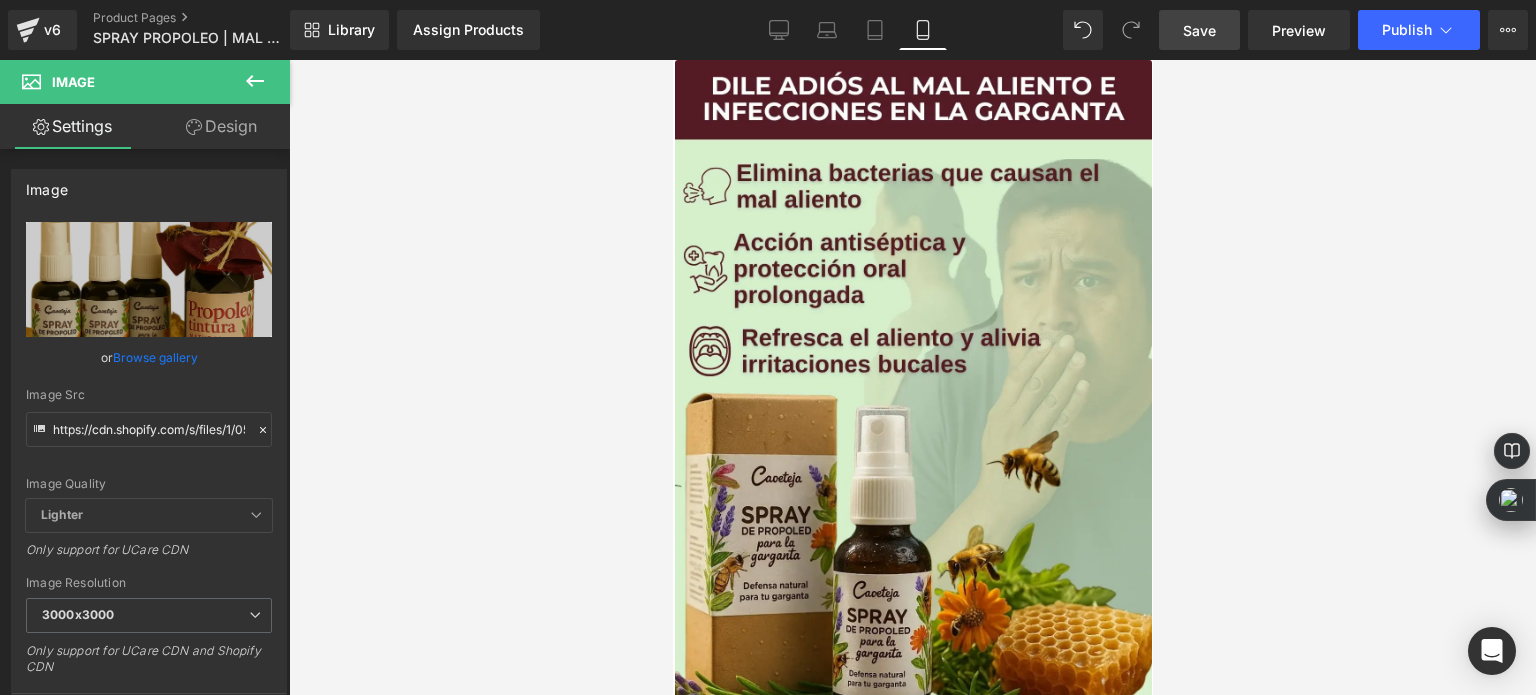 click on "Save" at bounding box center (1199, 30) 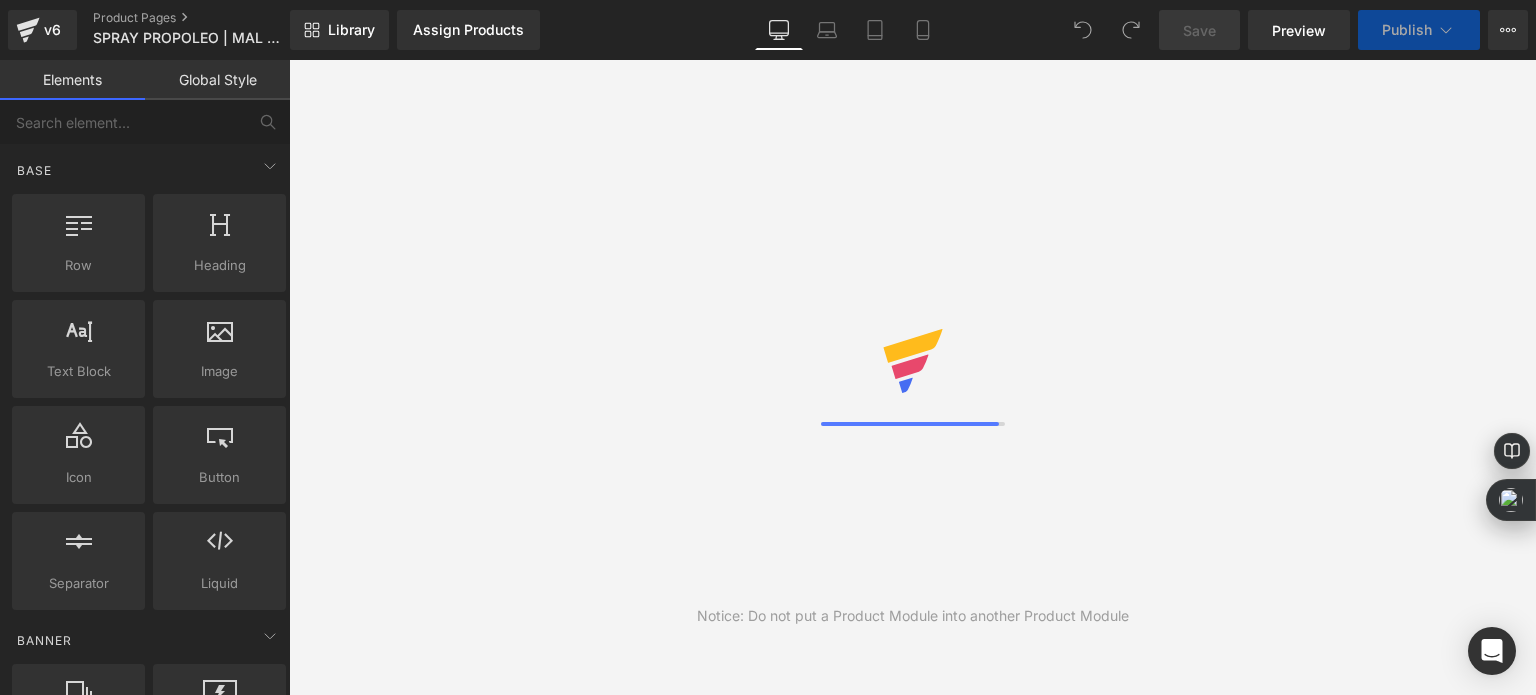 scroll, scrollTop: 0, scrollLeft: 0, axis: both 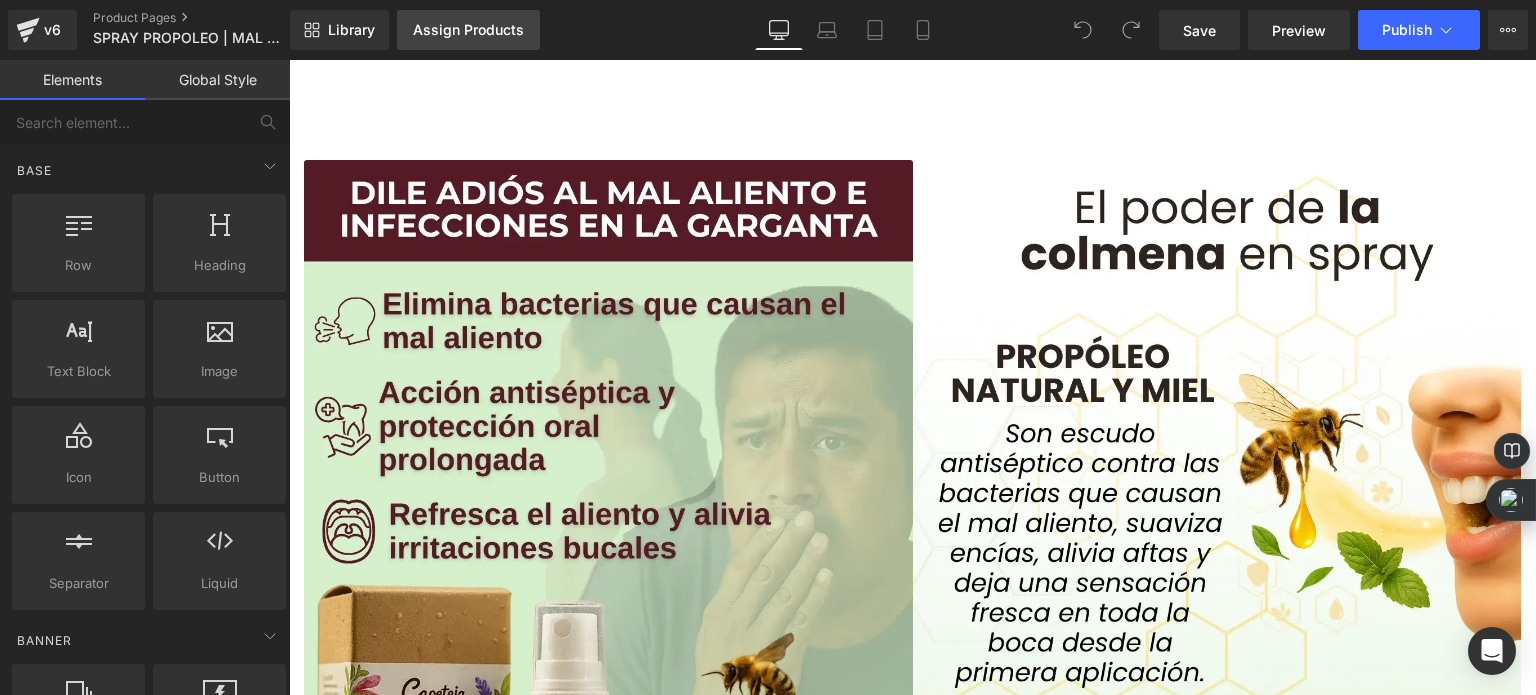click on "Assign Products" at bounding box center (468, 30) 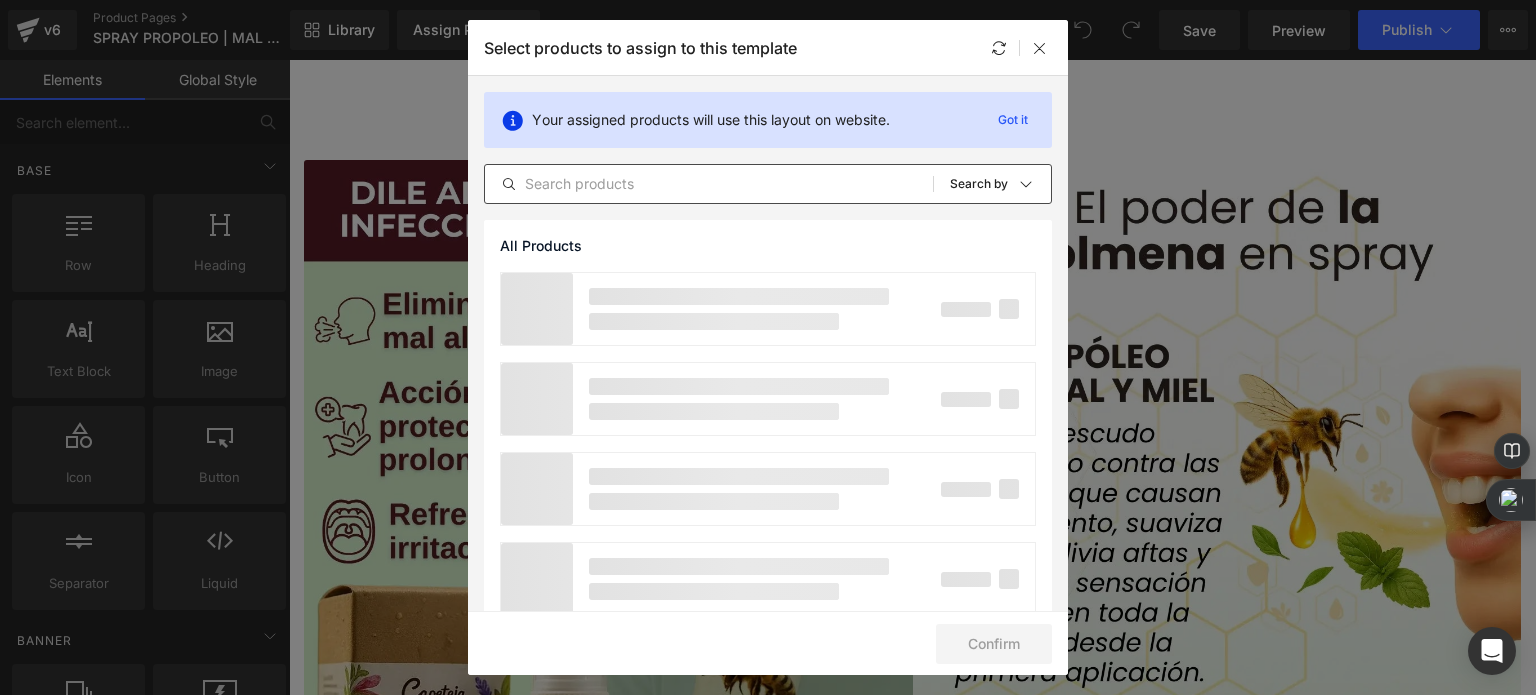click at bounding box center [709, 184] 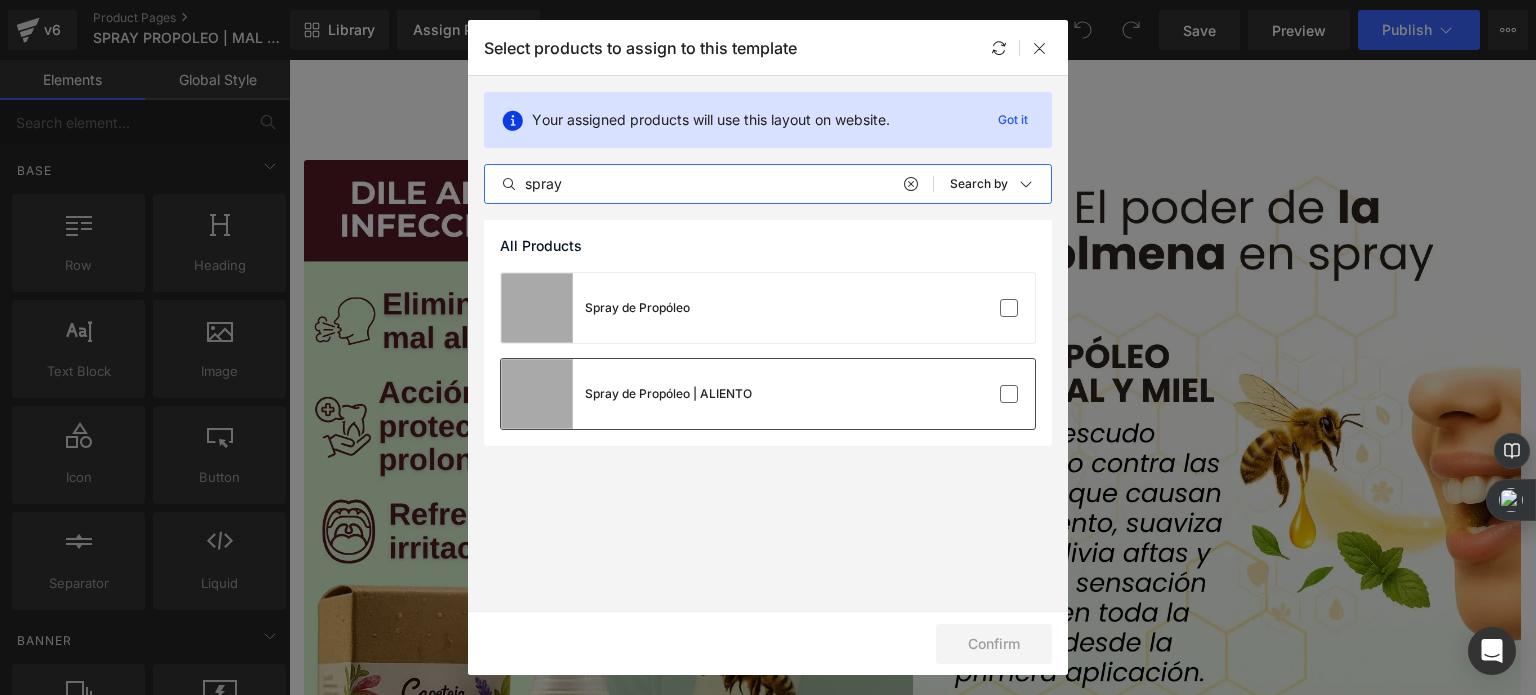 type on "spray" 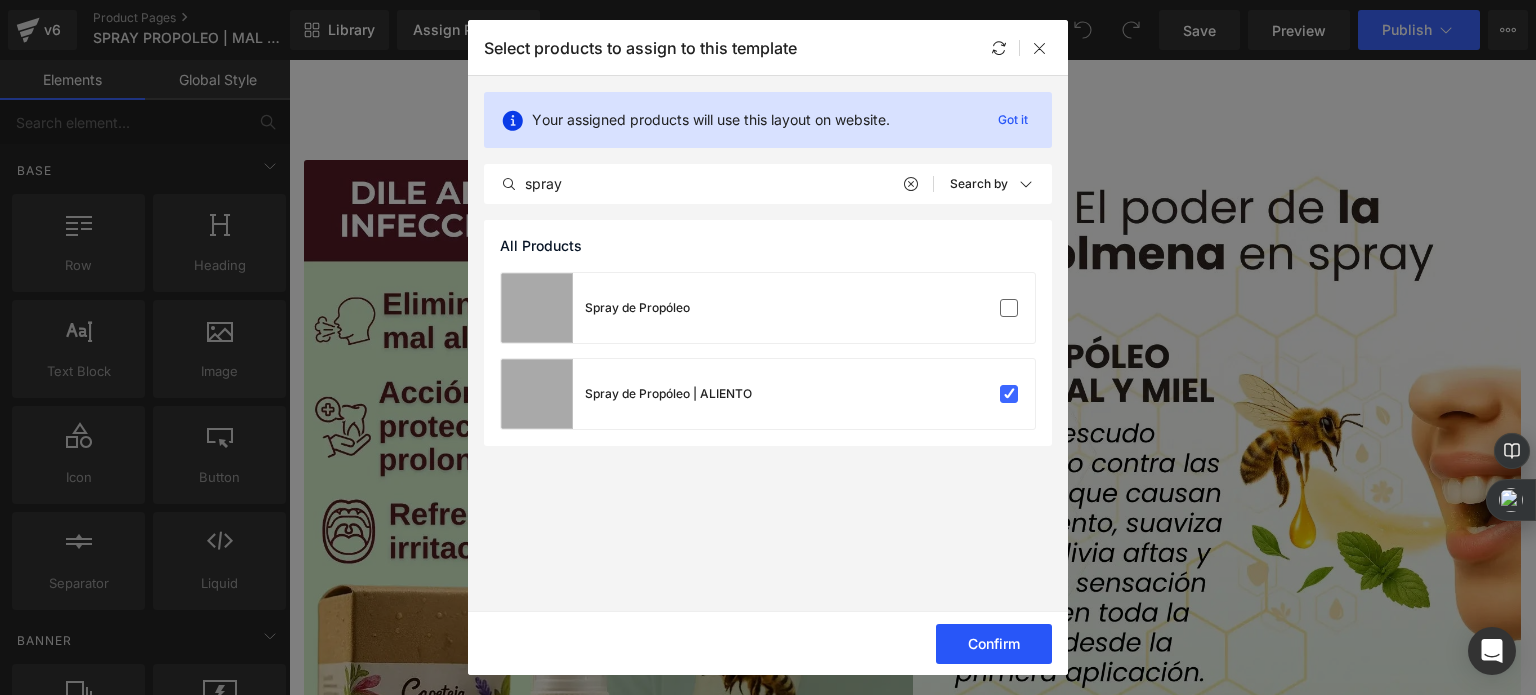click on "Confirm" at bounding box center (994, 644) 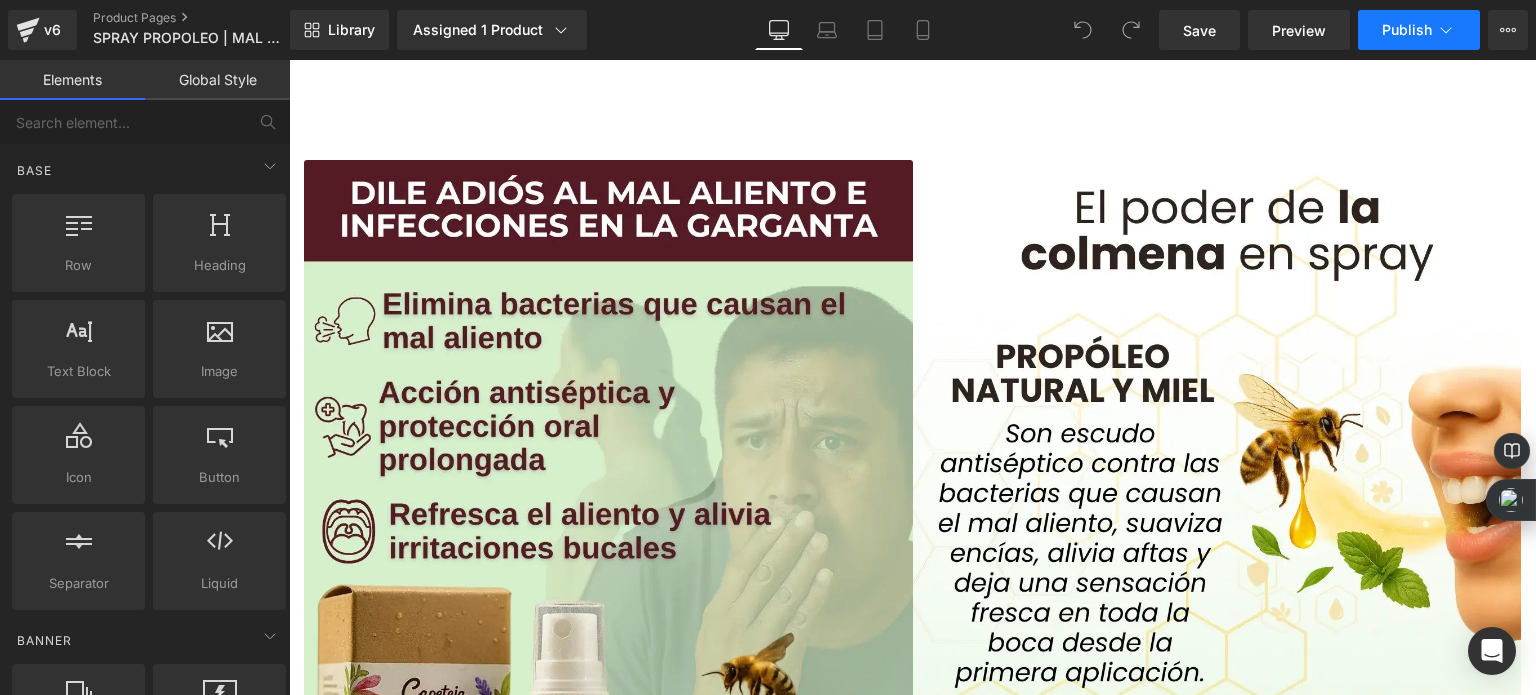 click on "Publish" at bounding box center [1419, 30] 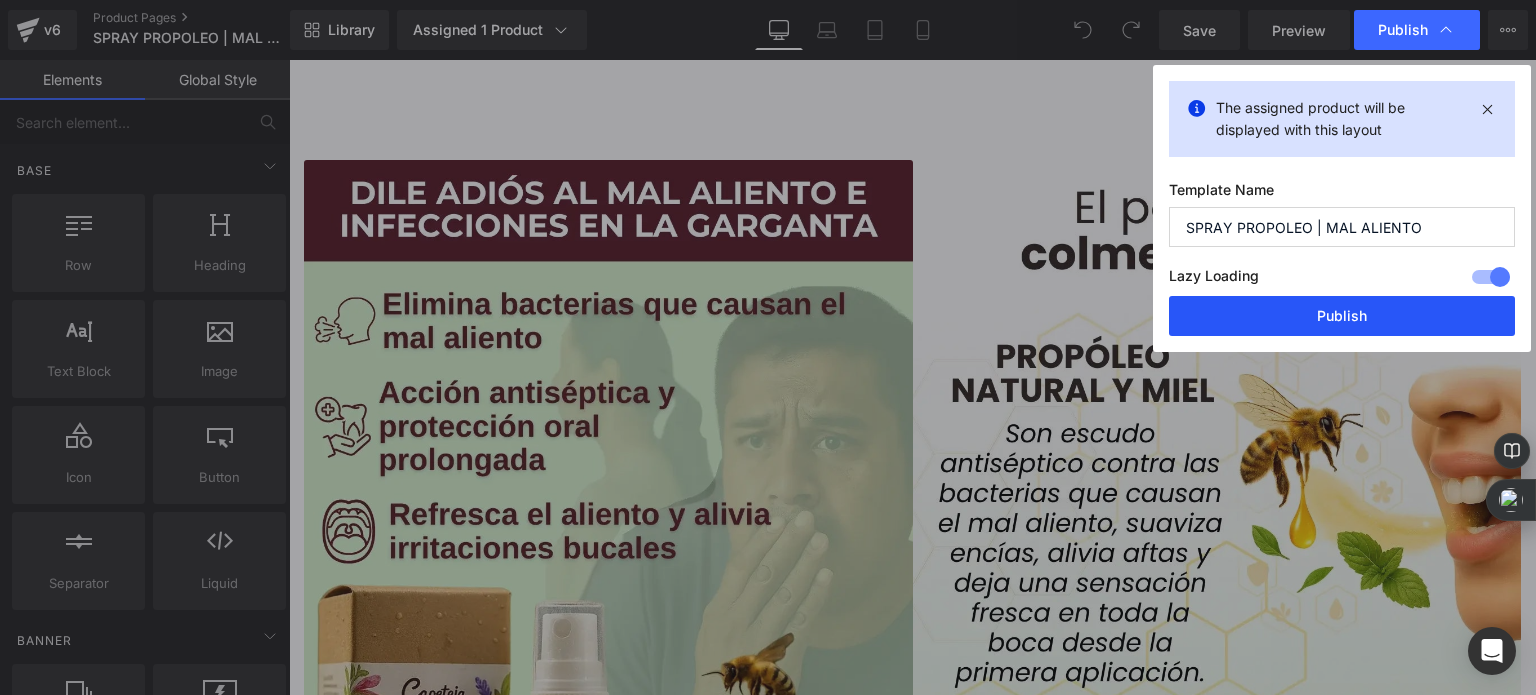 click on "Publish" at bounding box center (1342, 316) 